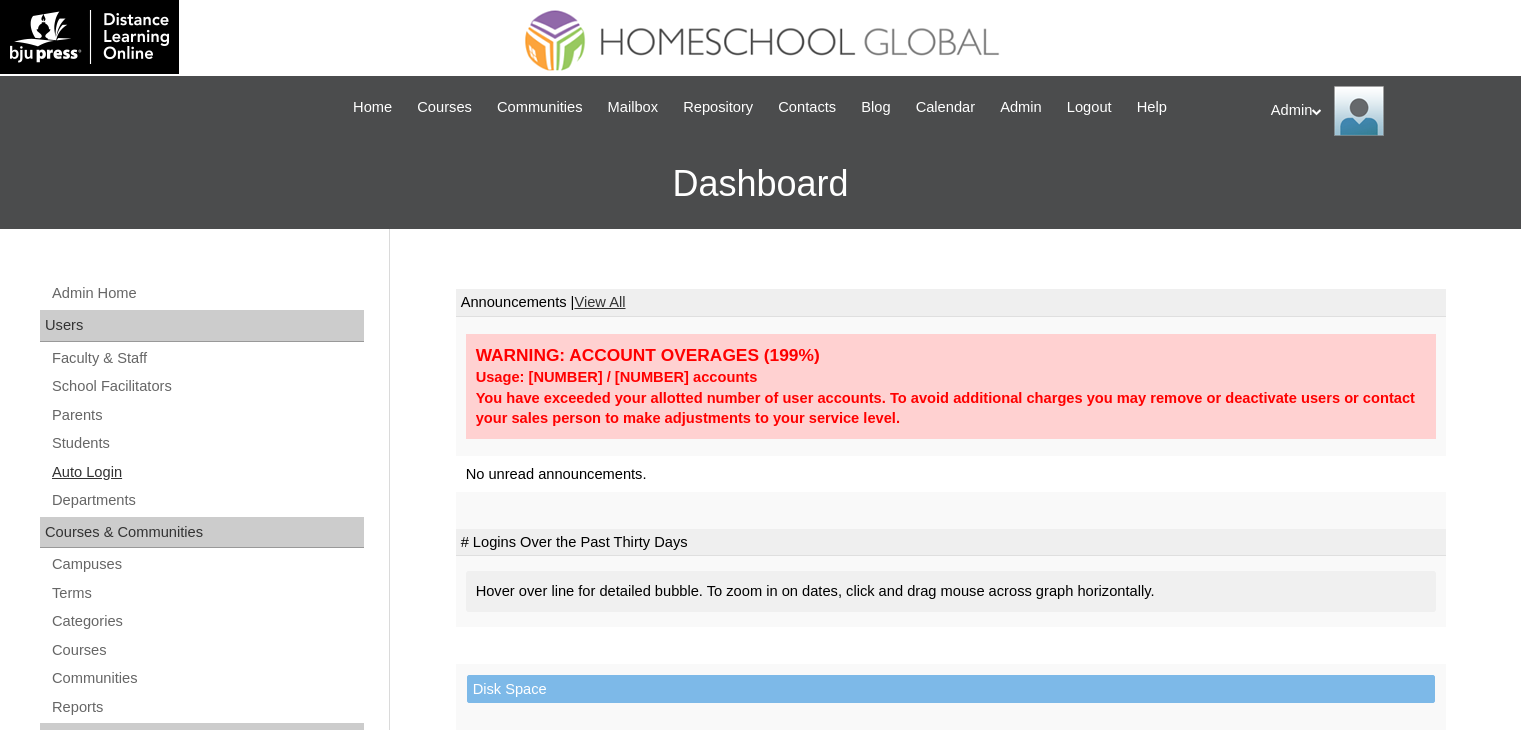 scroll, scrollTop: 0, scrollLeft: 0, axis: both 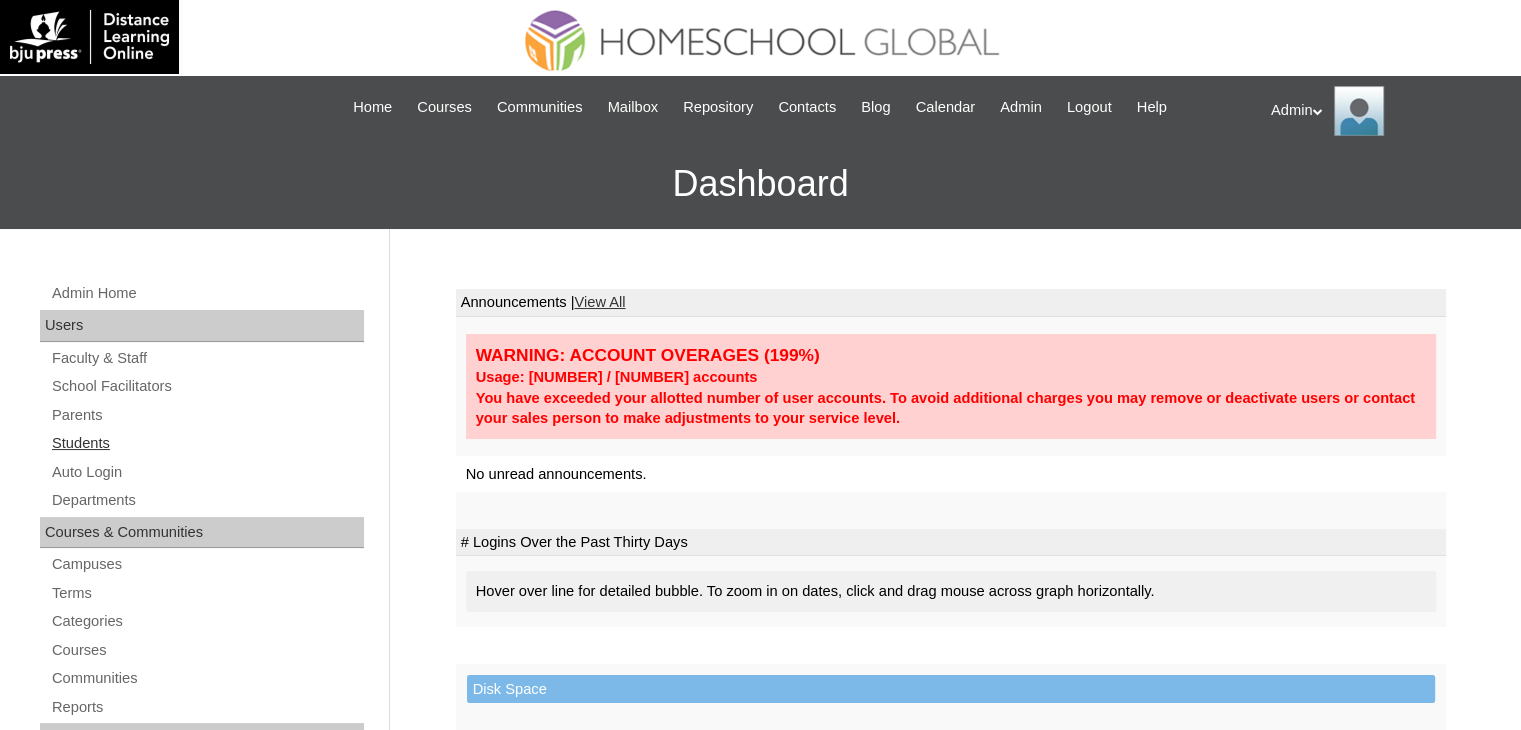 click on "Students" at bounding box center [207, 443] 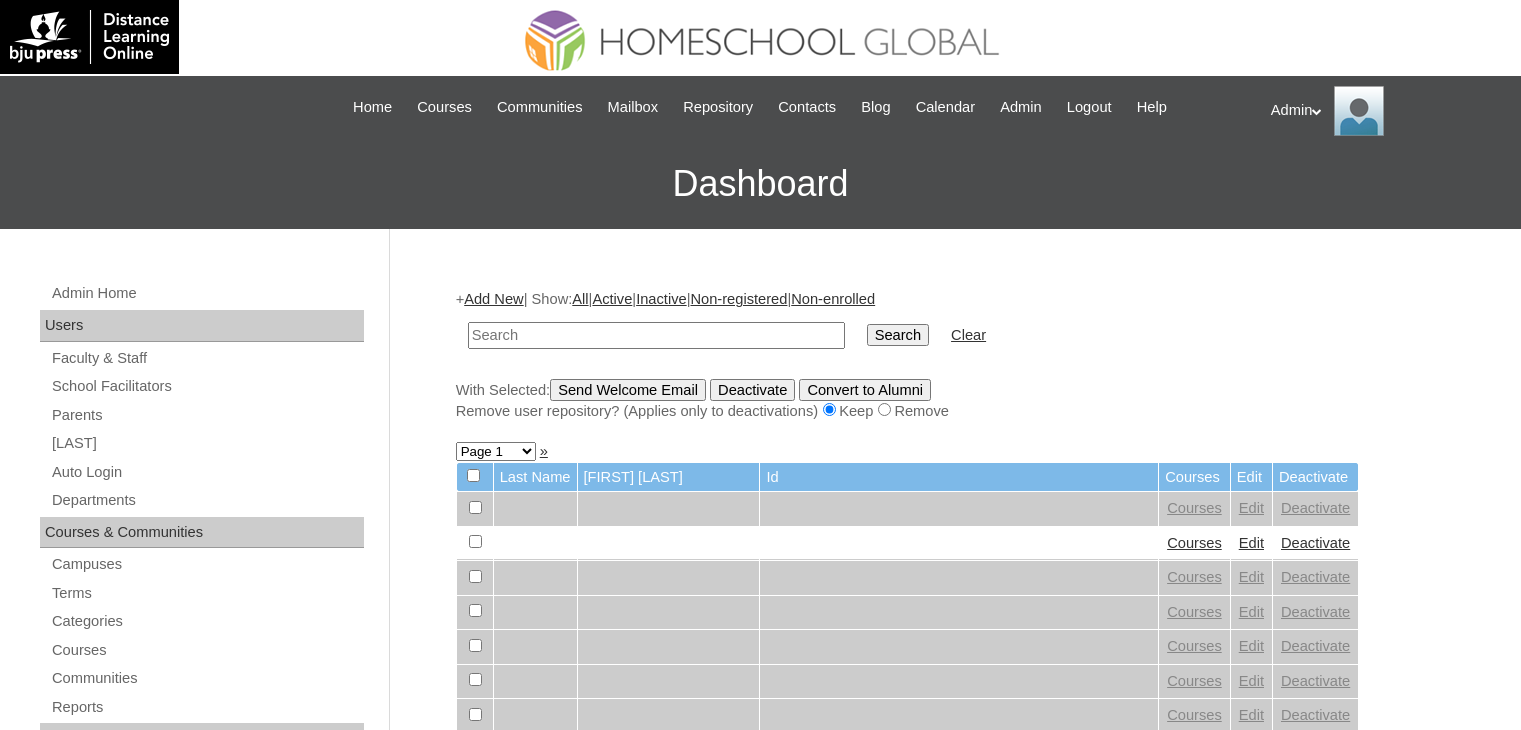 scroll, scrollTop: 0, scrollLeft: 0, axis: both 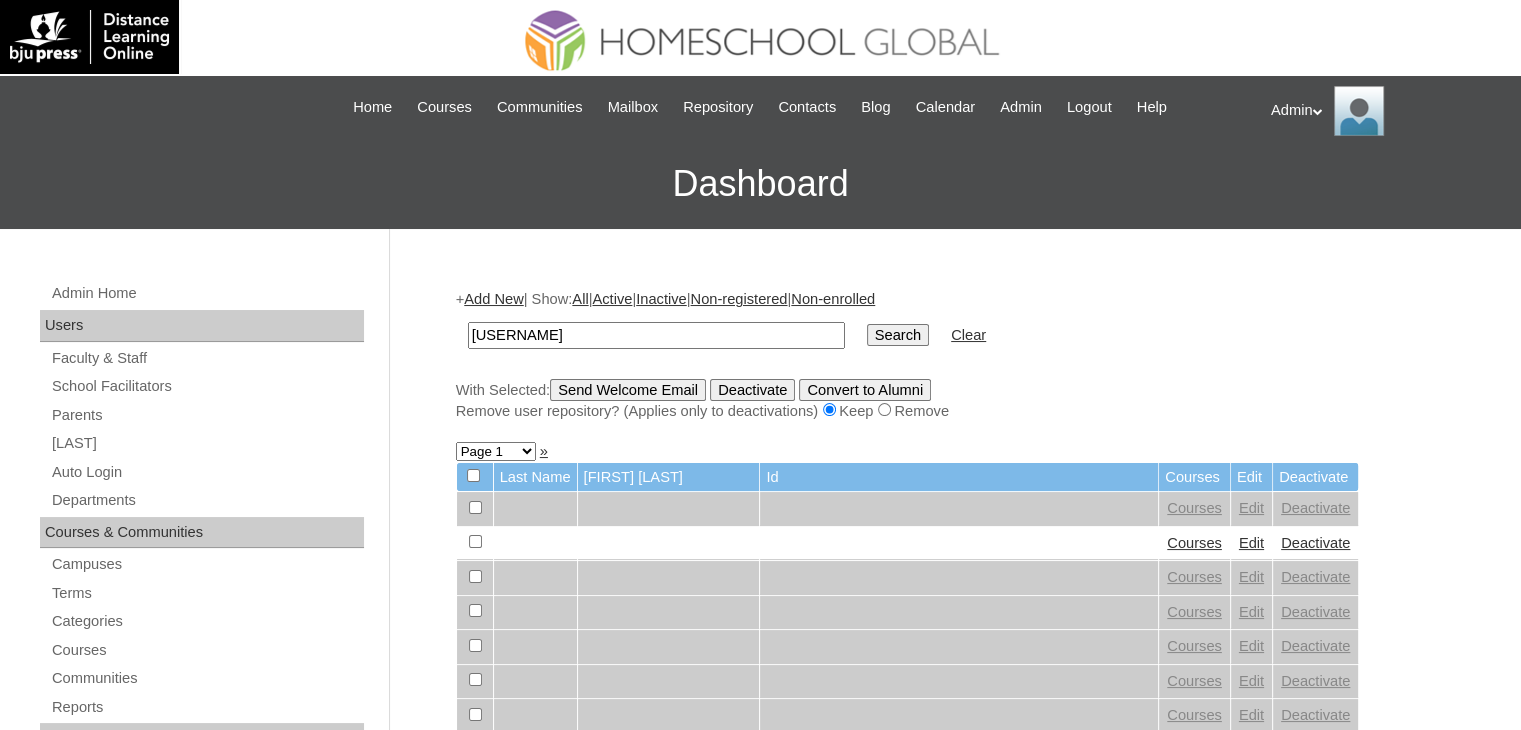type on "[USERNAME]" 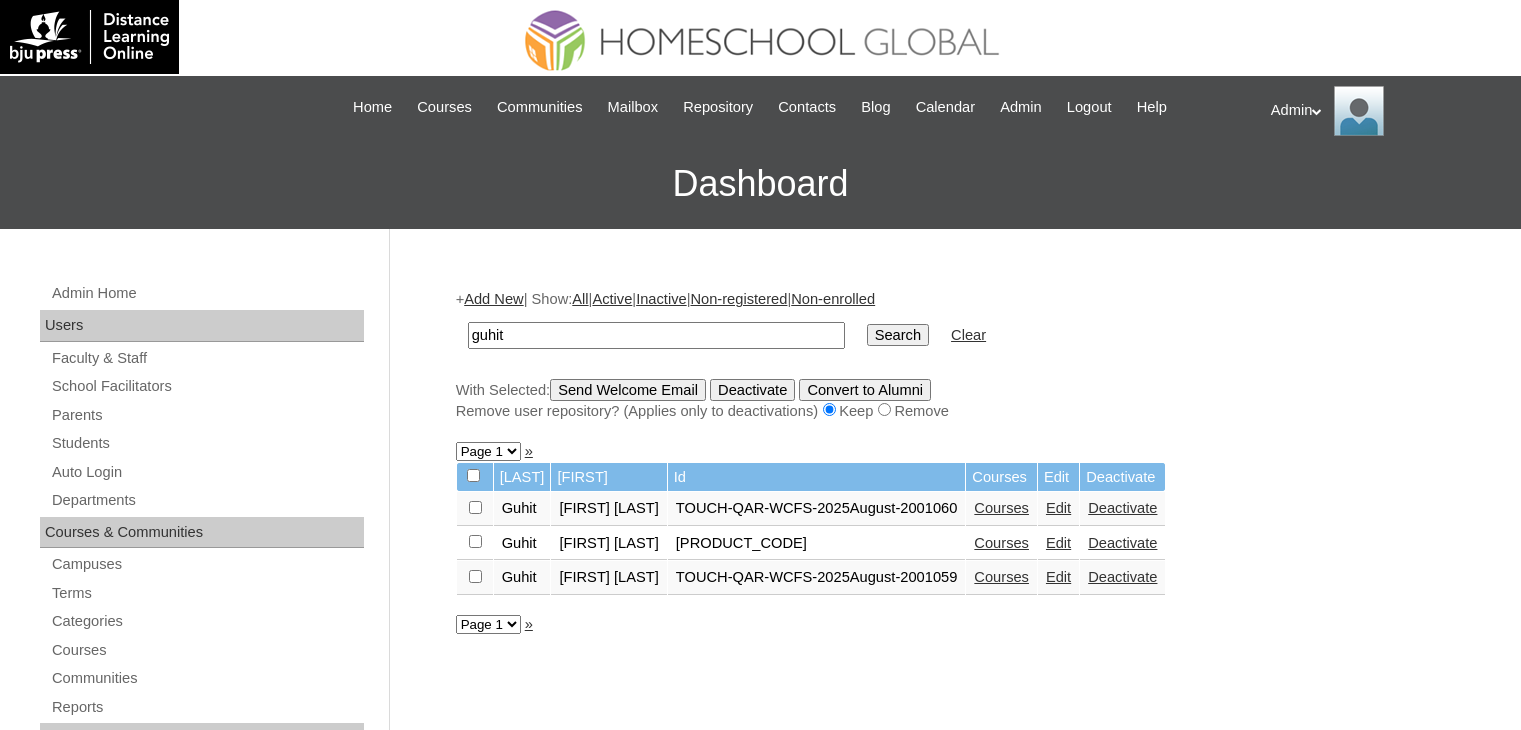 scroll, scrollTop: 0, scrollLeft: 0, axis: both 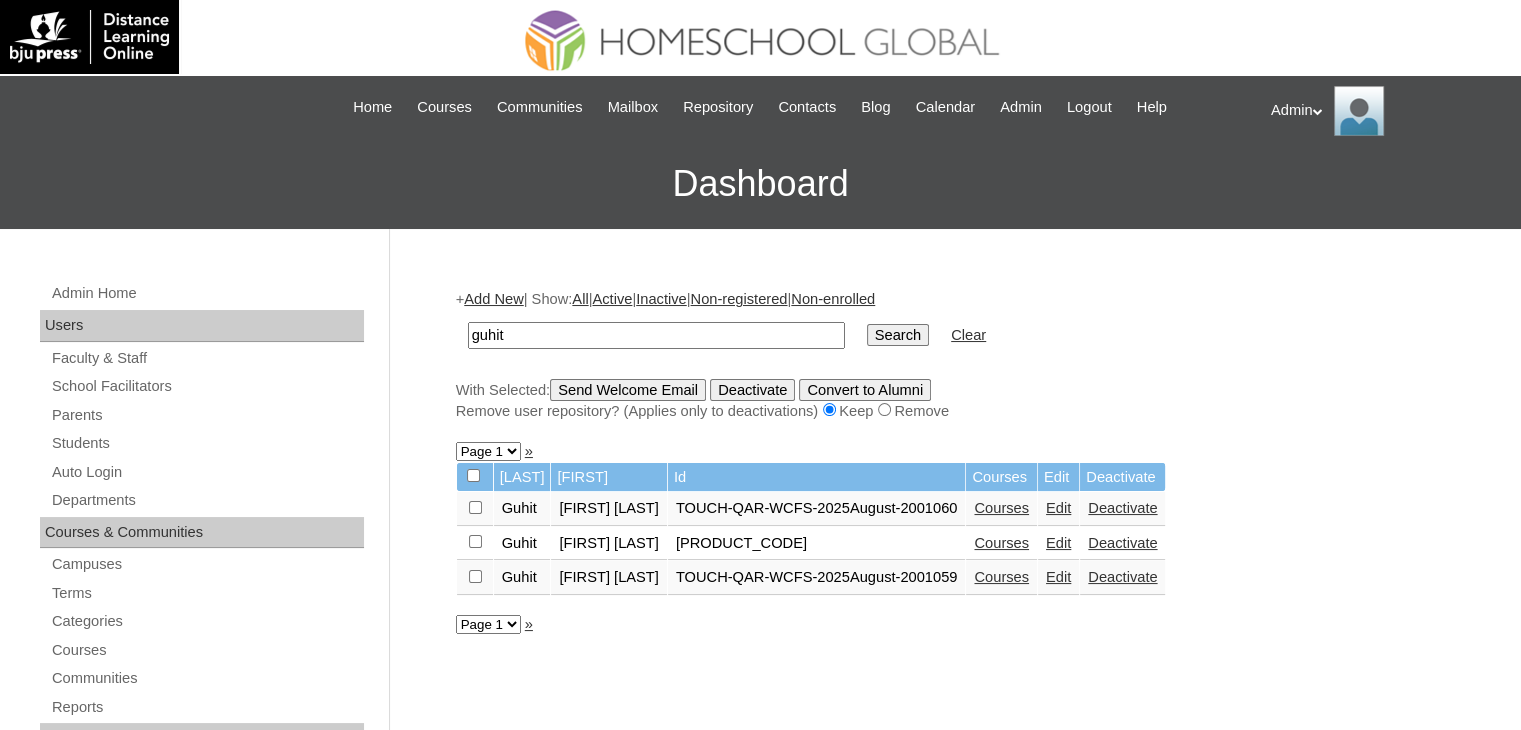 click on "Courses" at bounding box center [1001, 543] 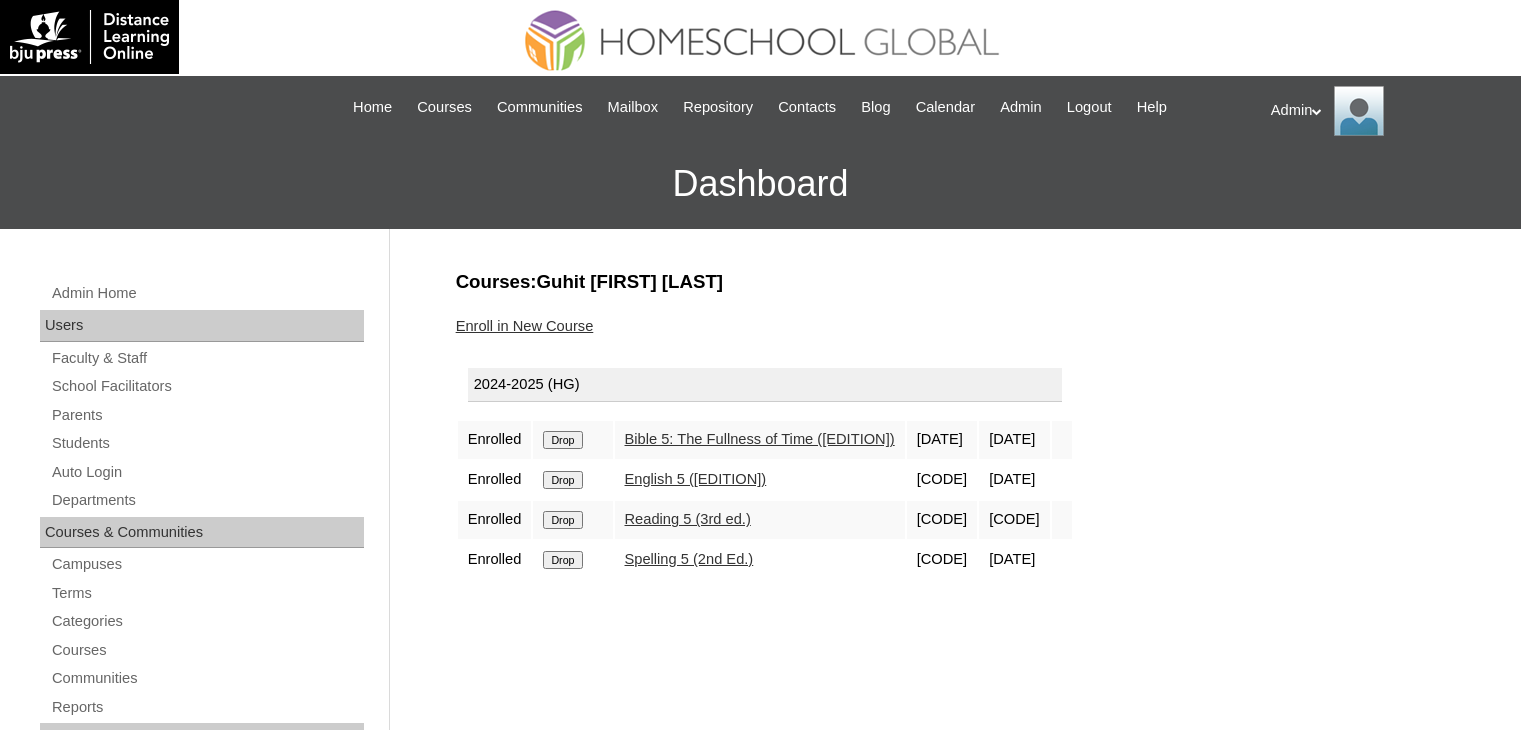 scroll, scrollTop: 0, scrollLeft: 0, axis: both 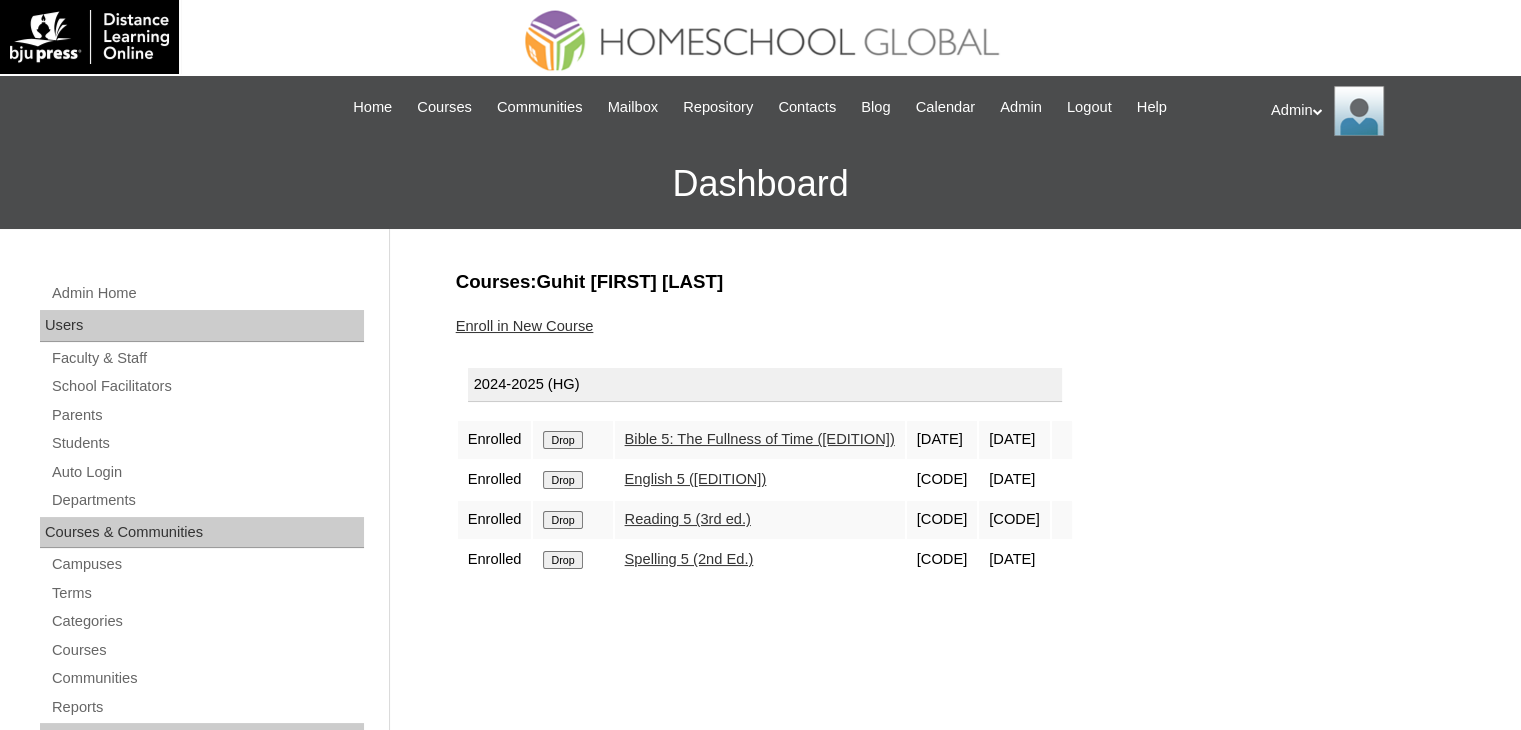 click on "Enroll in New Course" at bounding box center [525, 326] 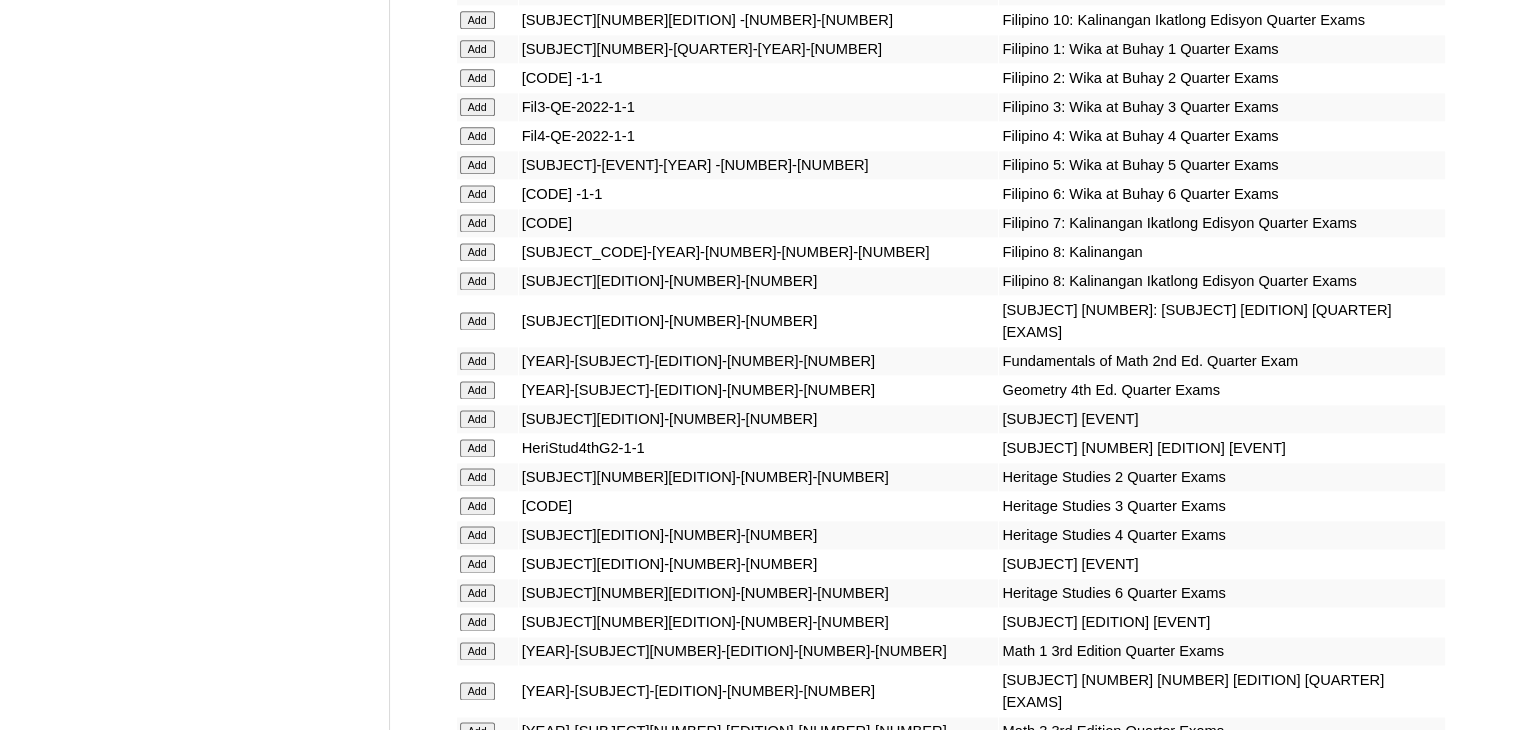 scroll, scrollTop: 14540, scrollLeft: 0, axis: vertical 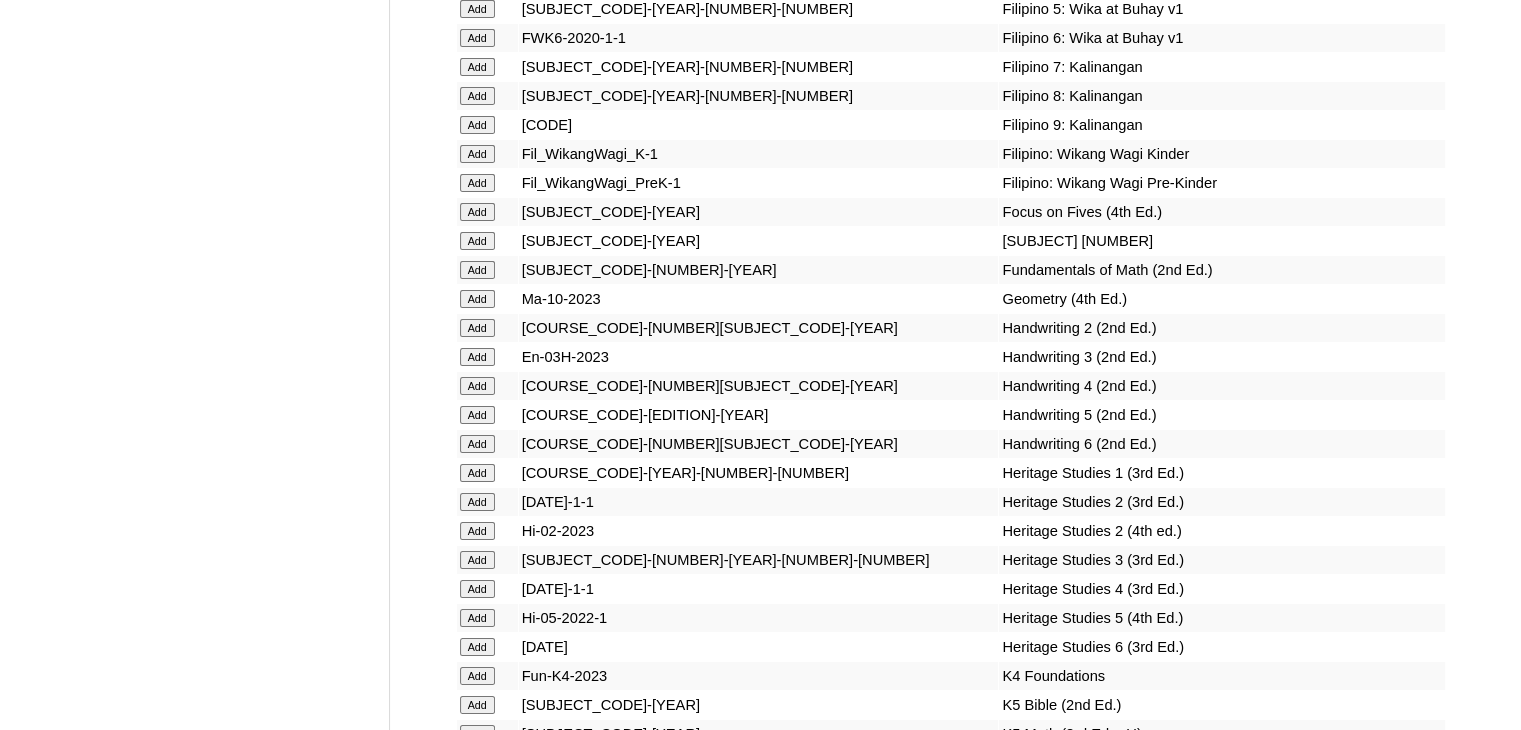 click on "Add" at bounding box center [477, -14164] 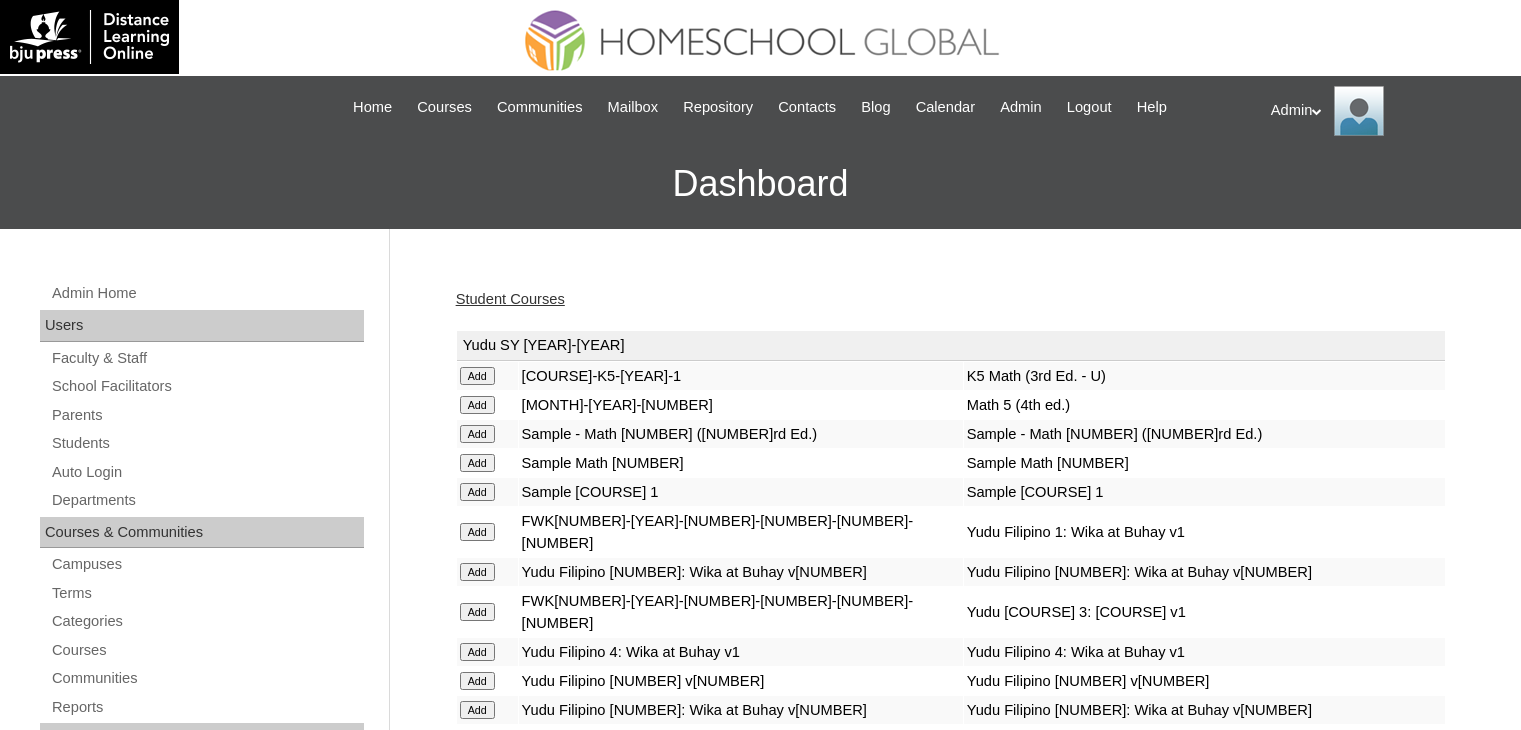 scroll, scrollTop: 0, scrollLeft: 0, axis: both 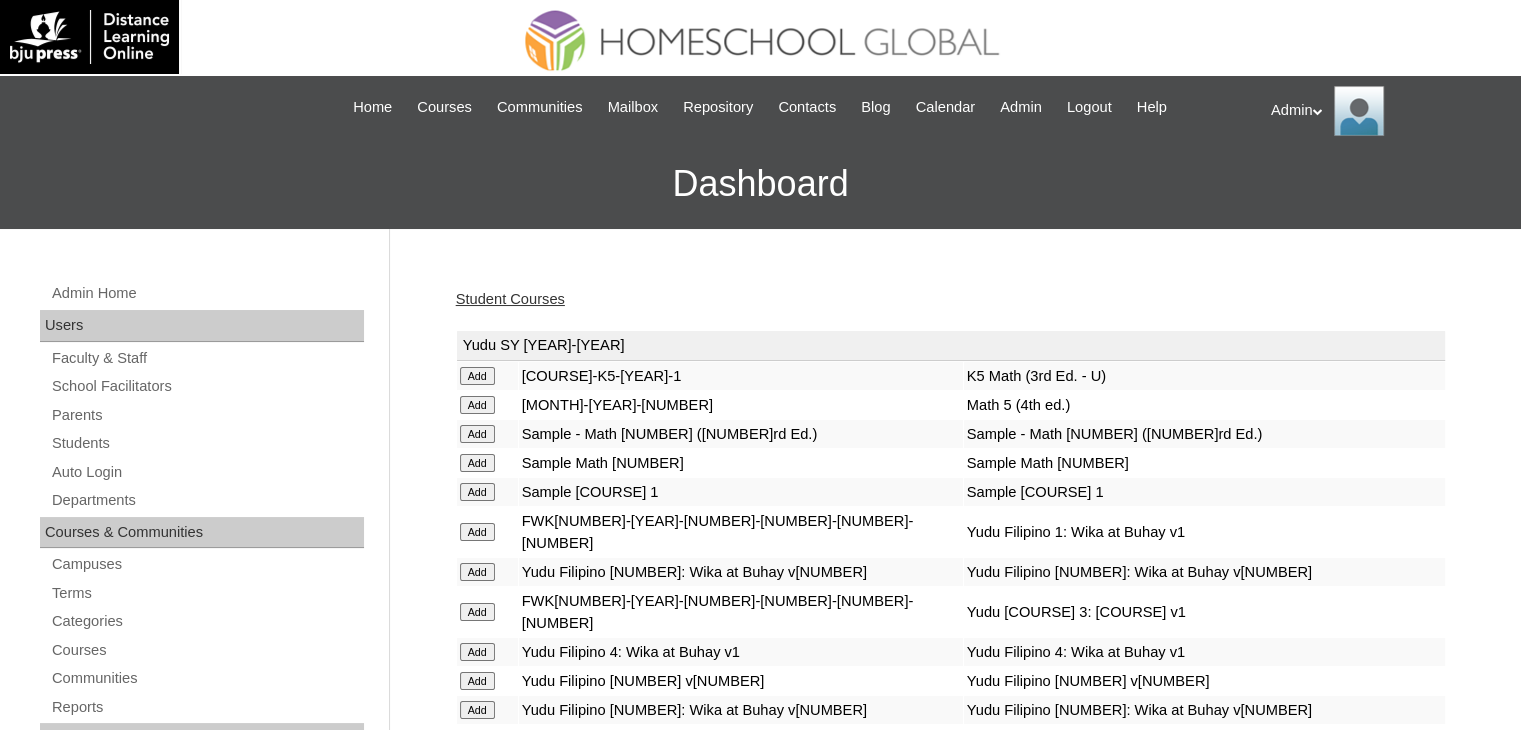 click on "Add" at bounding box center [477, 376] 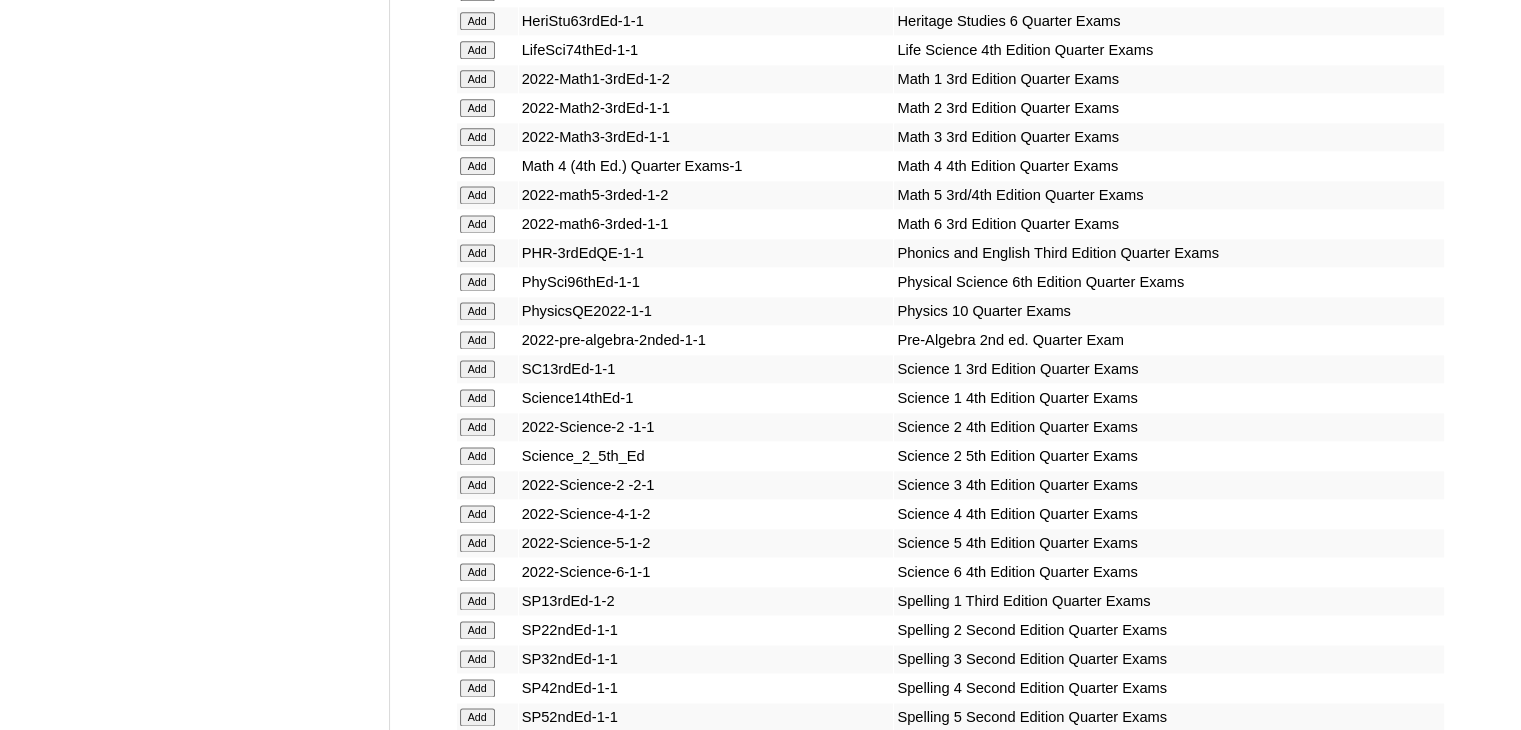 scroll, scrollTop: 14540, scrollLeft: 0, axis: vertical 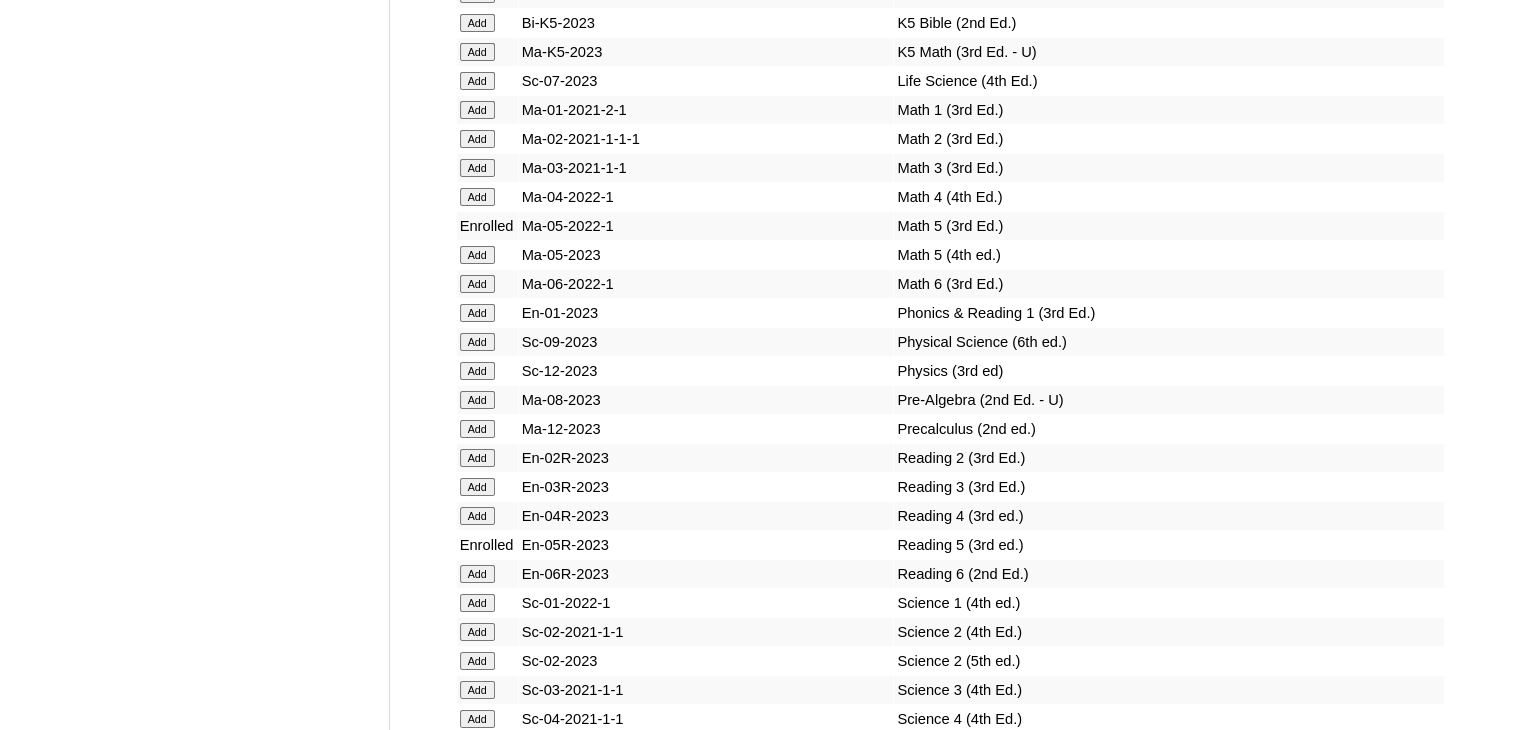 click on "Add" at bounding box center [477, -14135] 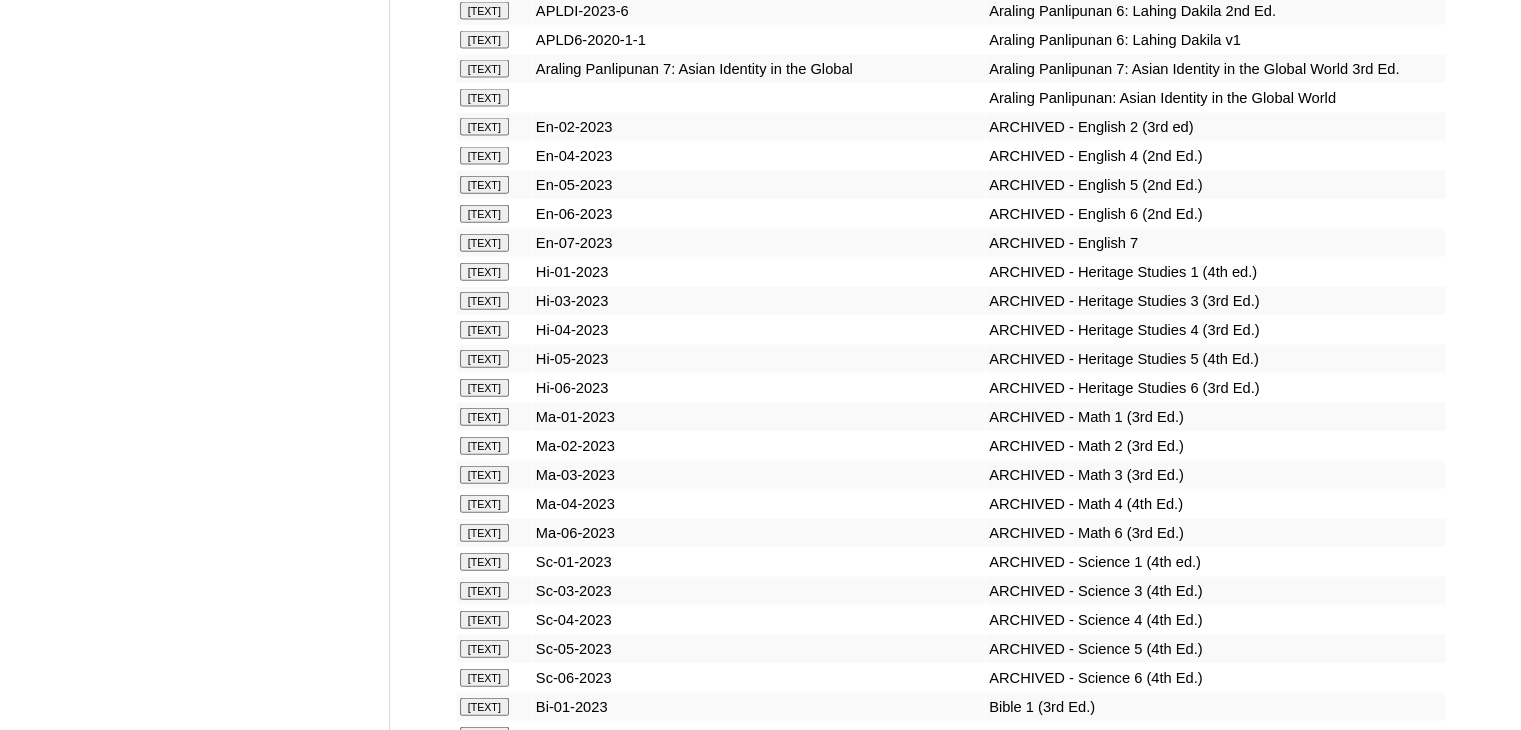 scroll, scrollTop: 15059, scrollLeft: 0, axis: vertical 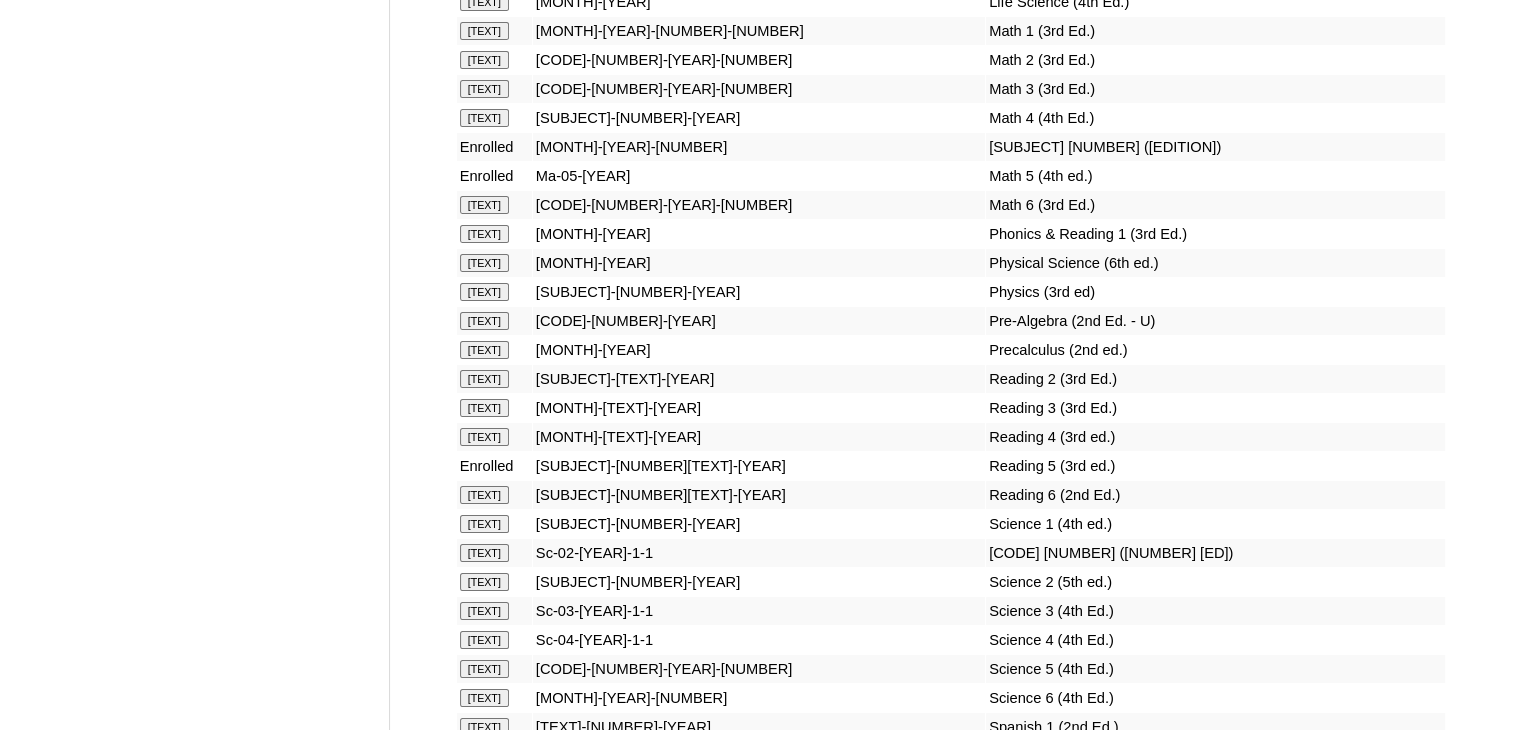 click on "Add" at bounding box center [484, -14654] 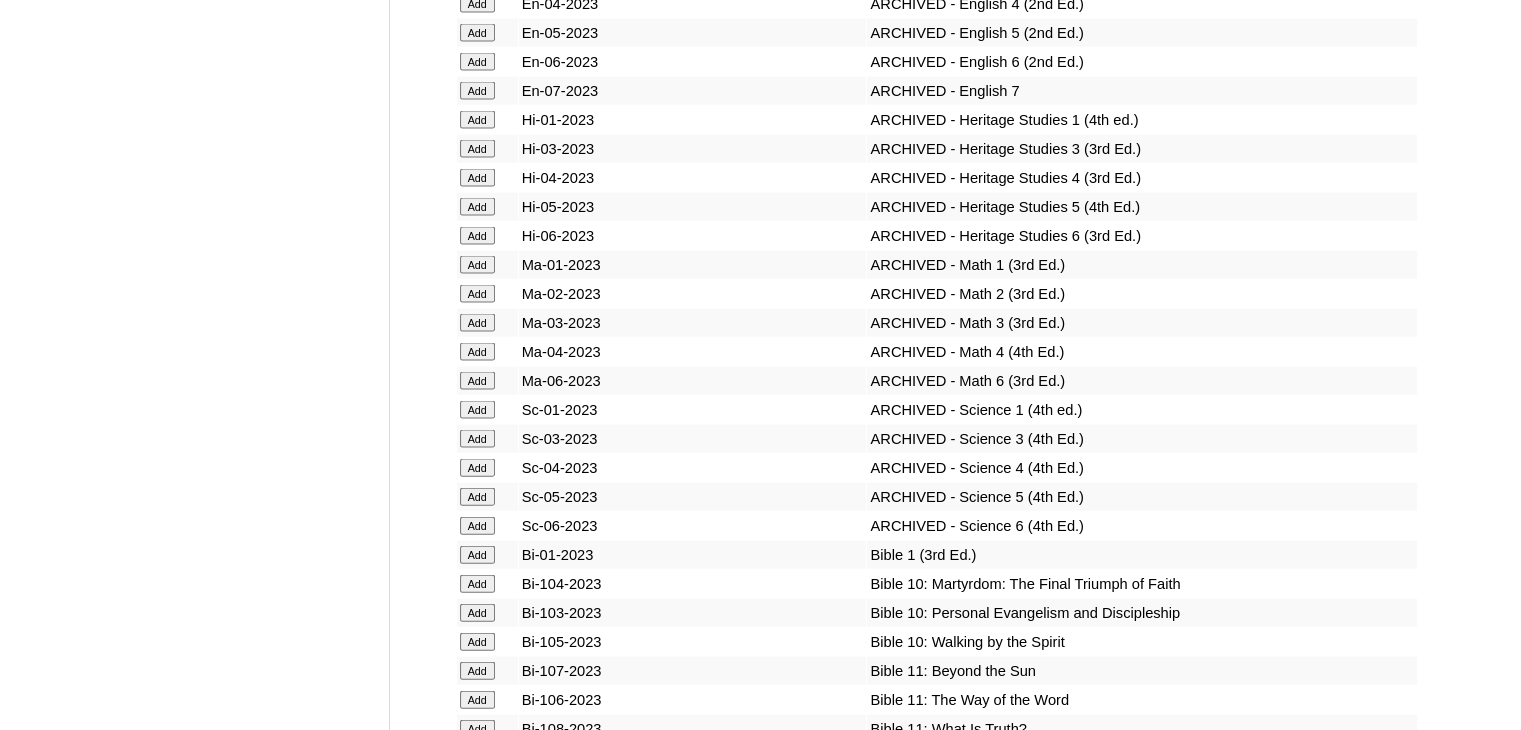 scroll, scrollTop: 14252, scrollLeft: 0, axis: vertical 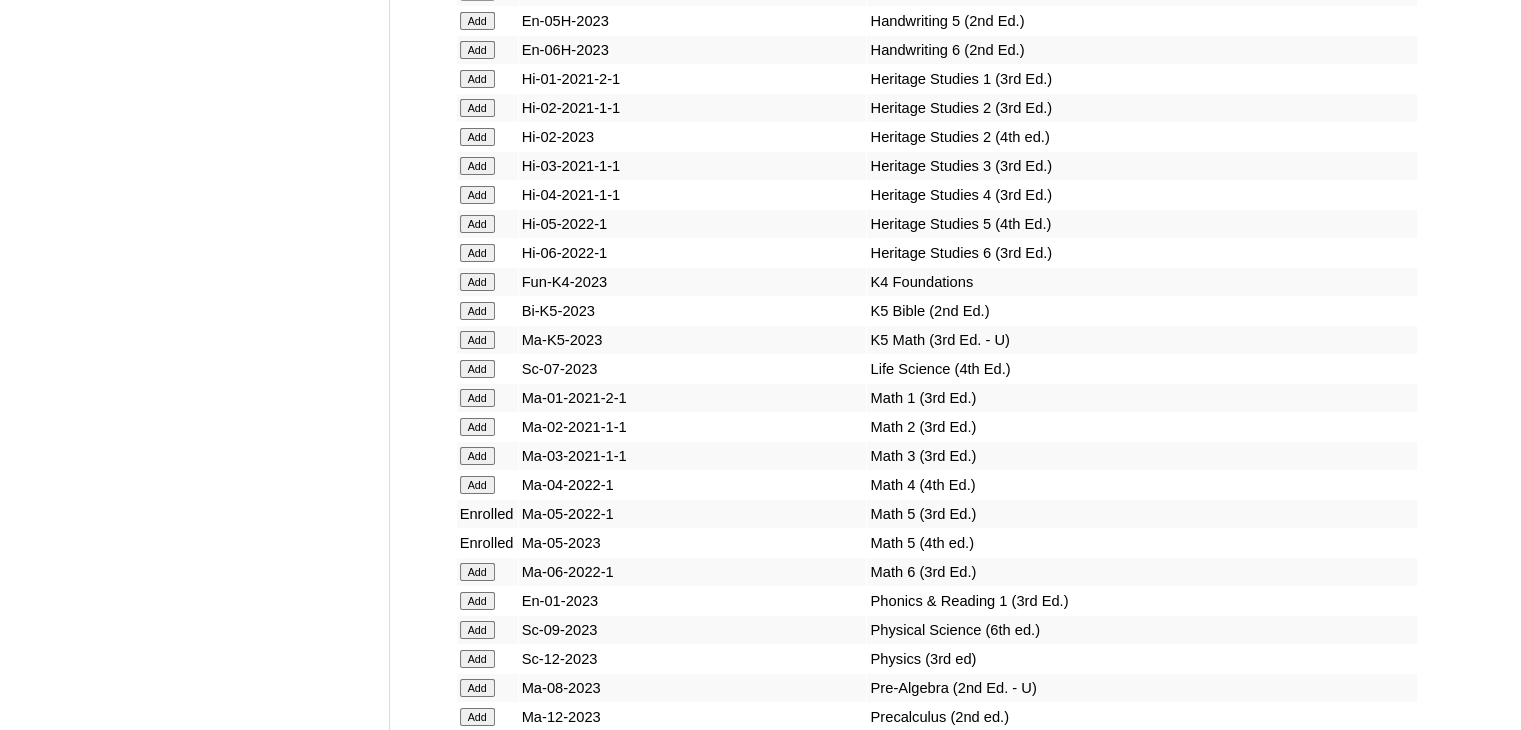 click on "Add" at bounding box center [477, -13847] 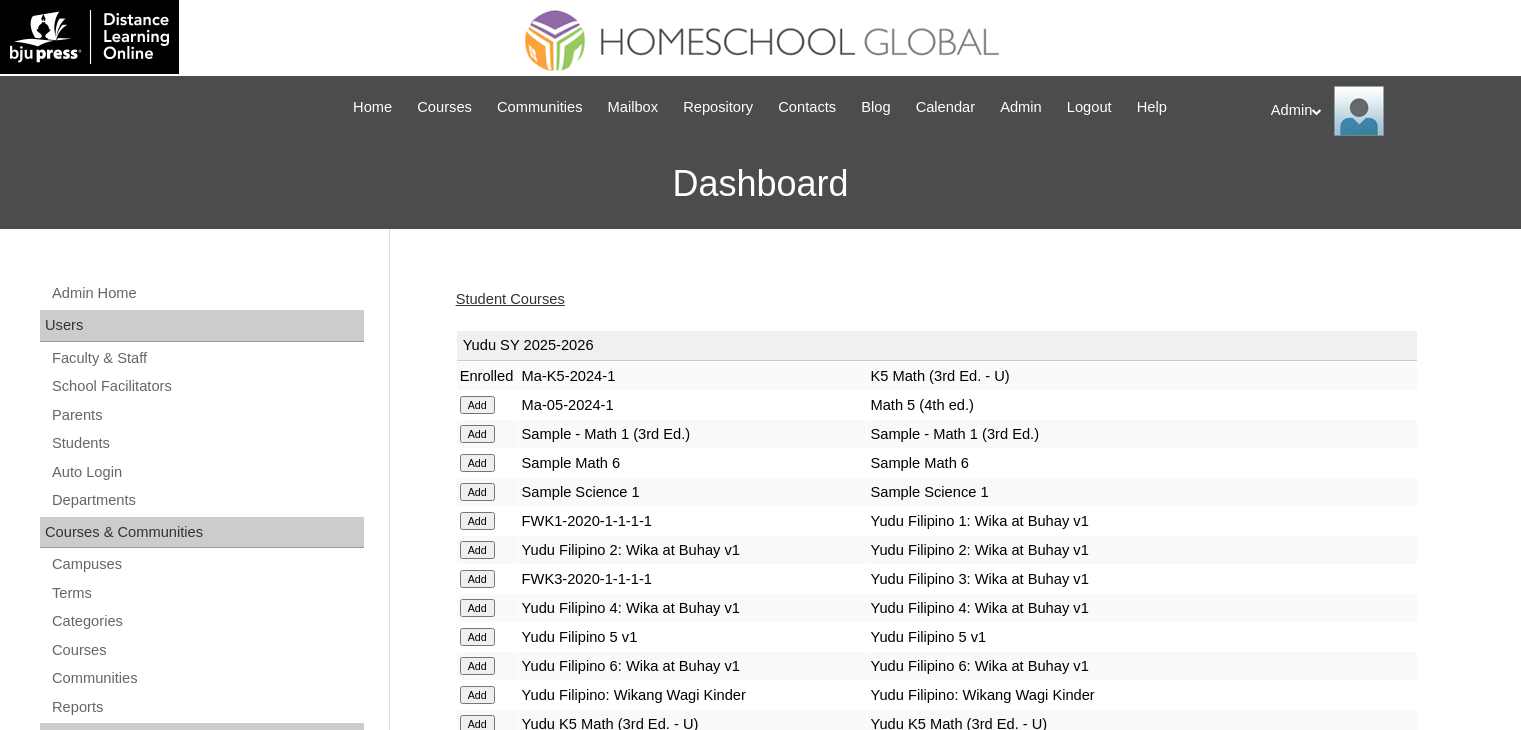 scroll, scrollTop: 0, scrollLeft: 0, axis: both 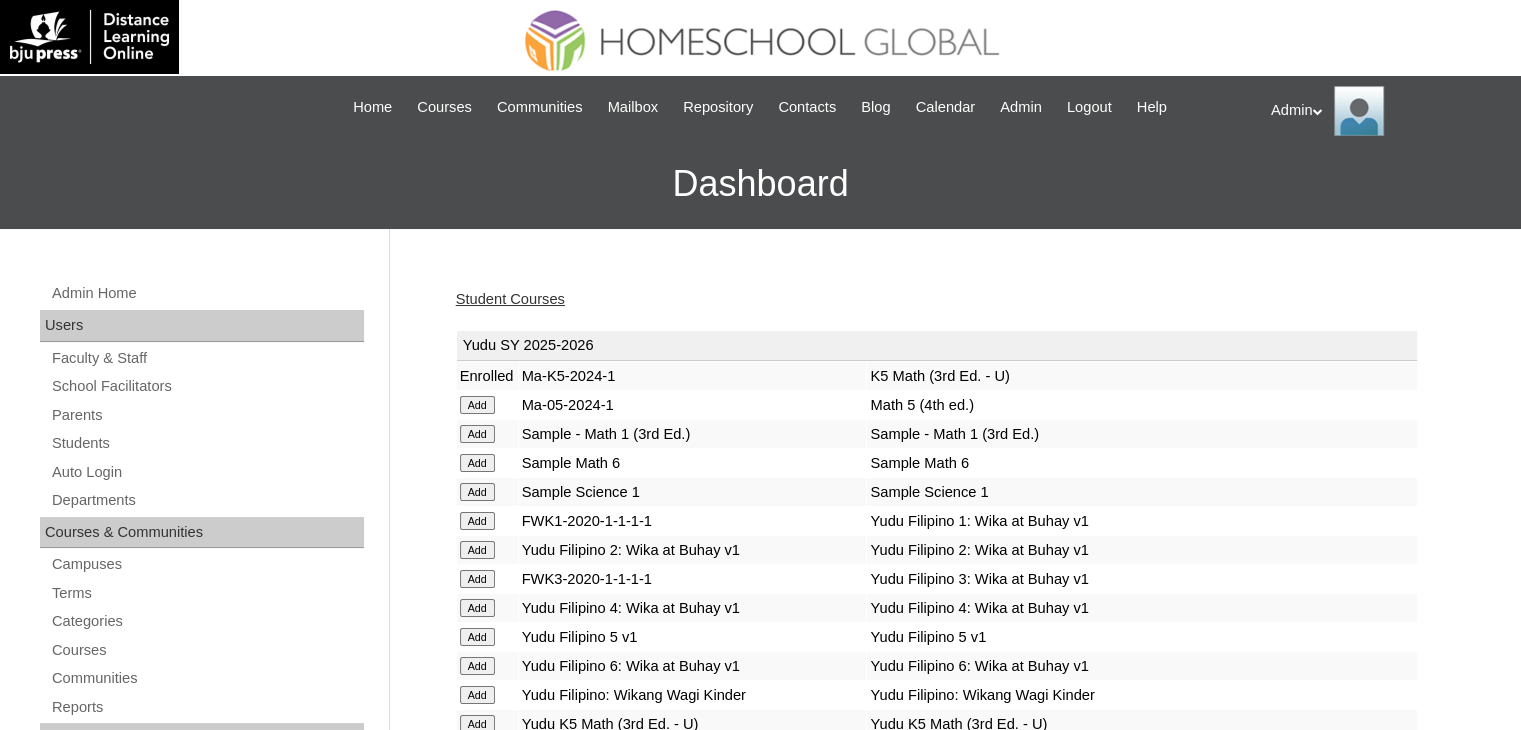 click on "Dashboard" at bounding box center [760, 184] 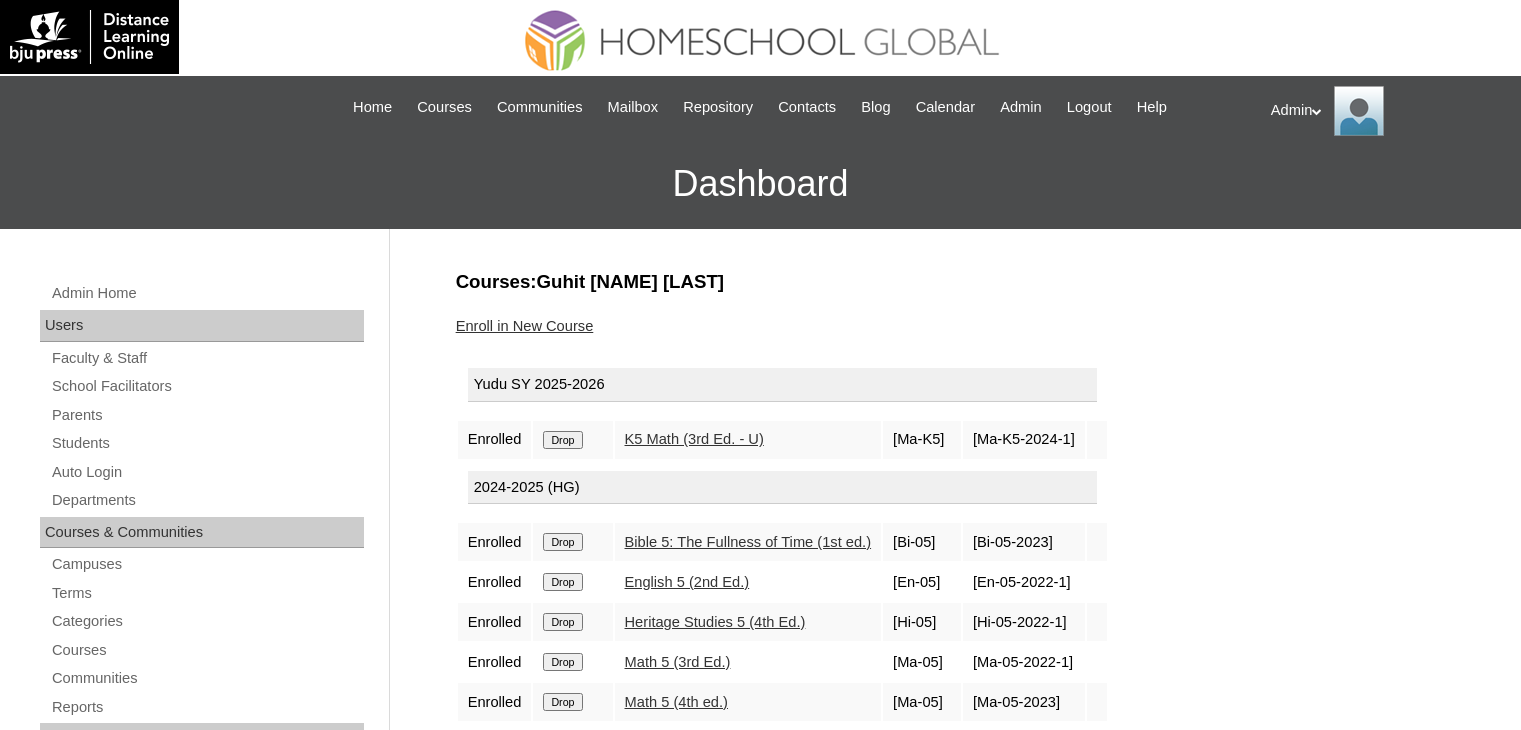scroll, scrollTop: 0, scrollLeft: 0, axis: both 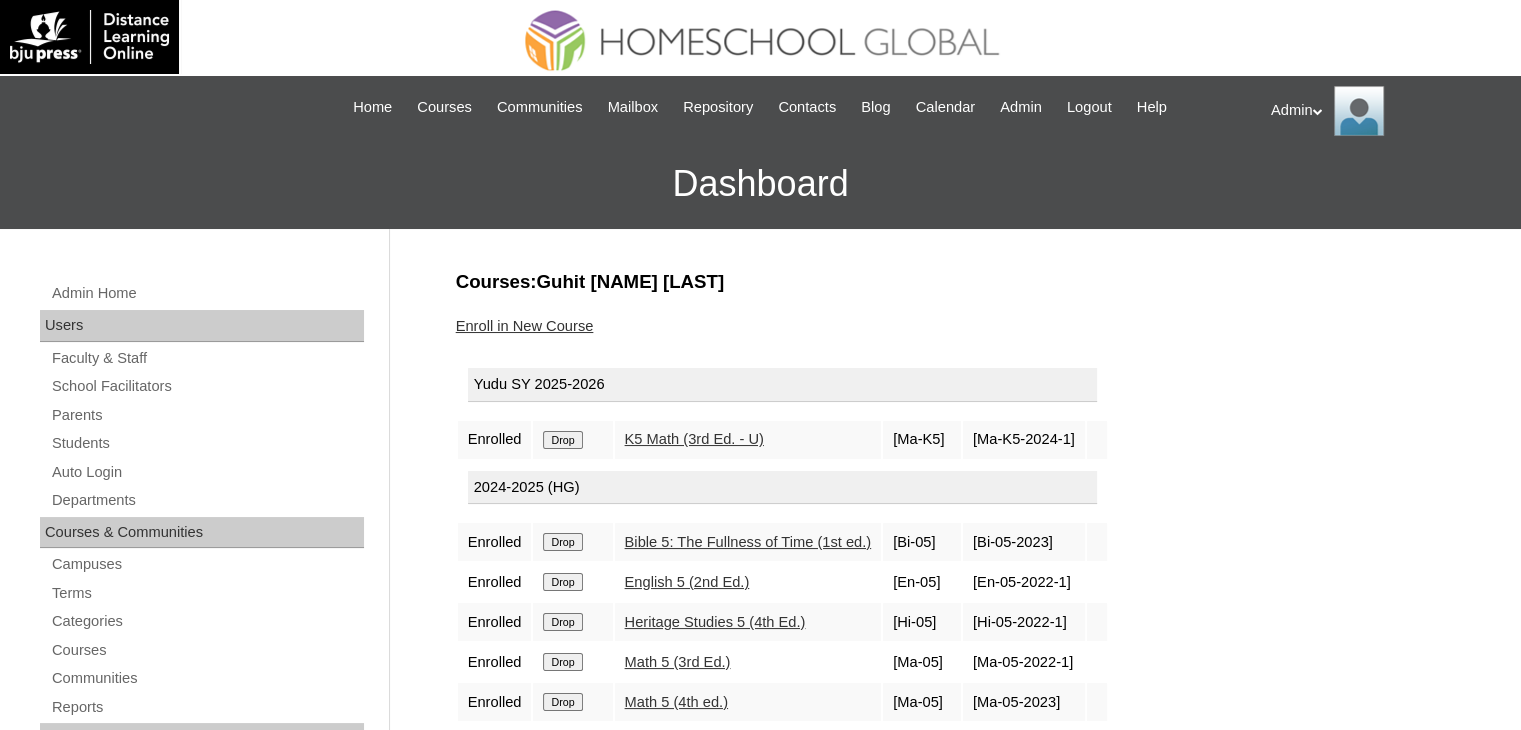 click on "Drop" at bounding box center [572, 439] 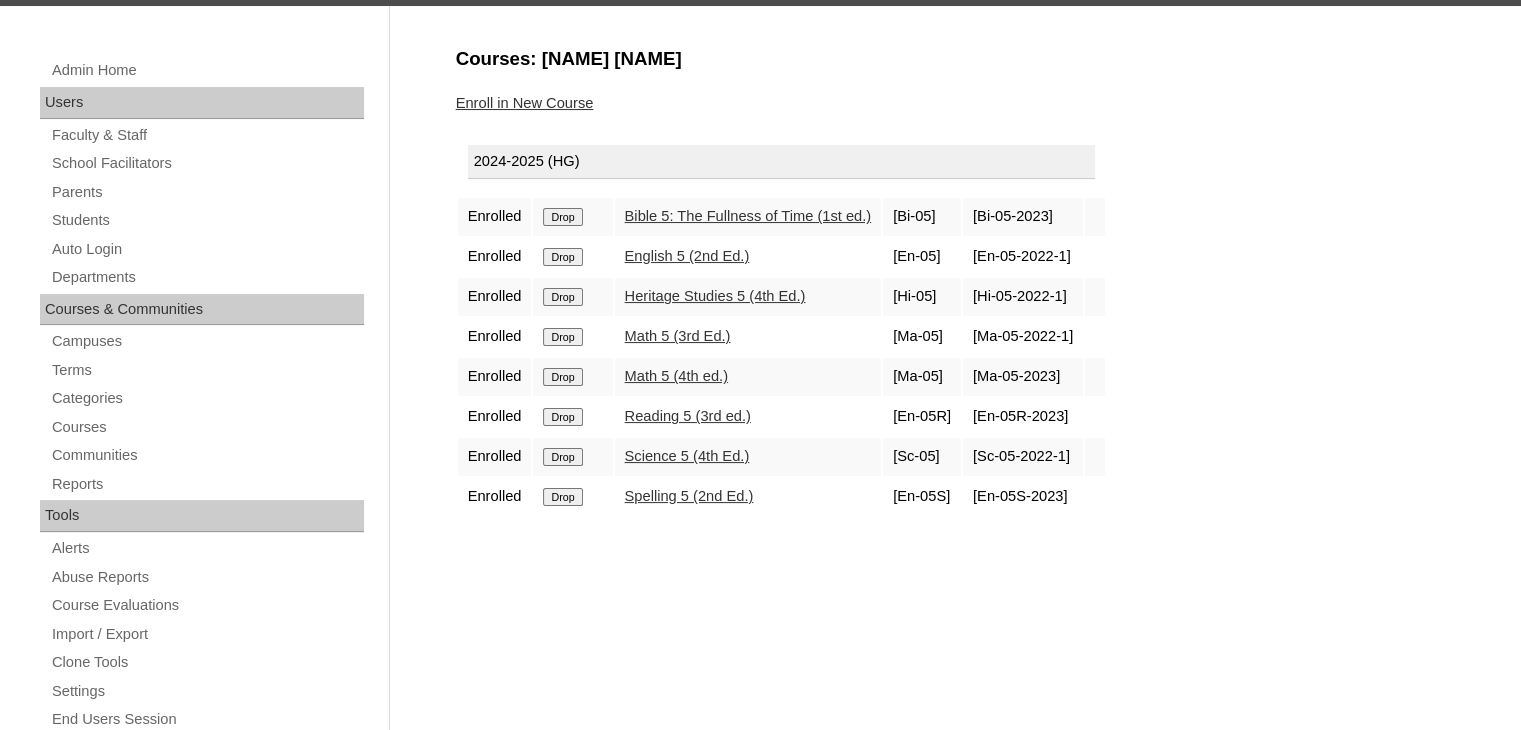 scroll, scrollTop: 224, scrollLeft: 0, axis: vertical 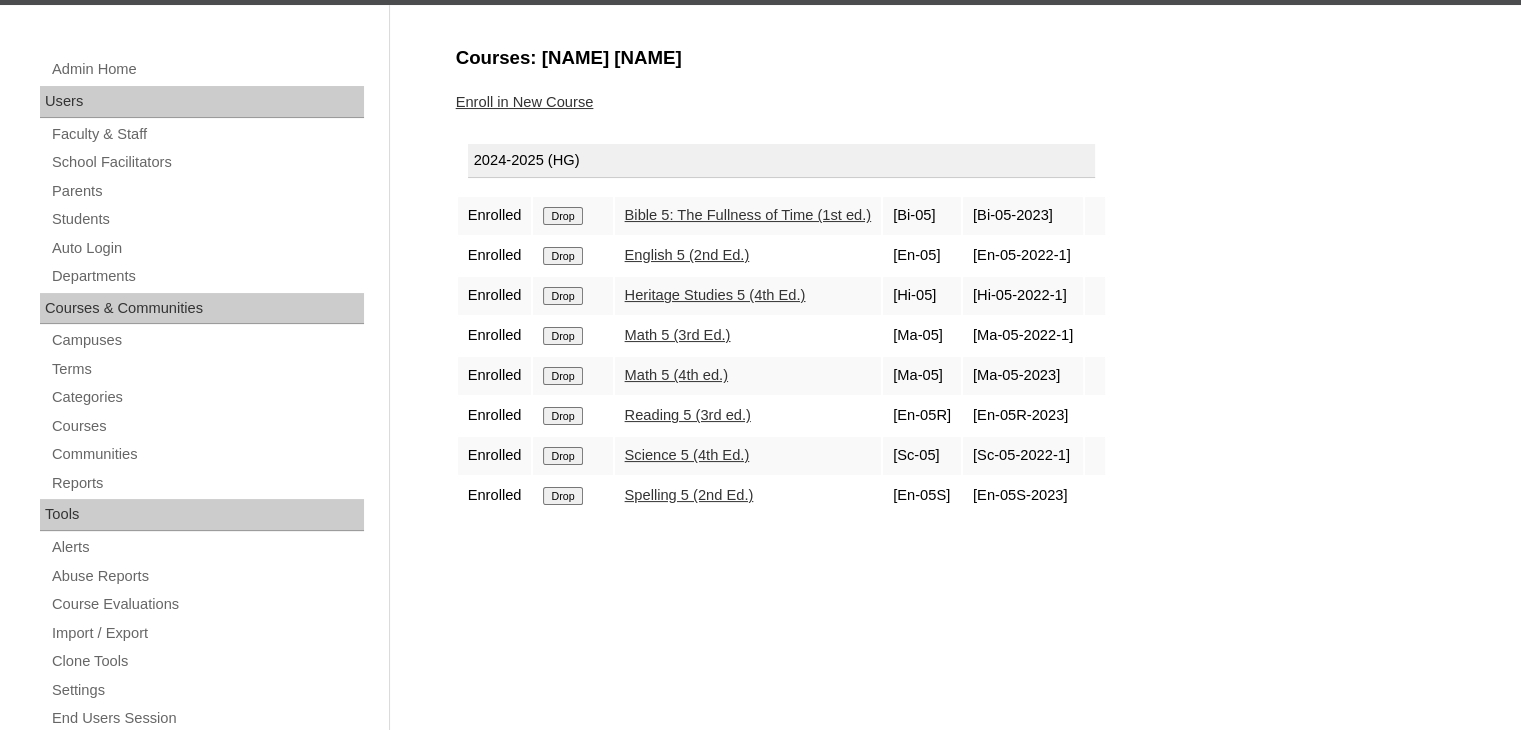 click on "Drop" at bounding box center (562, 216) 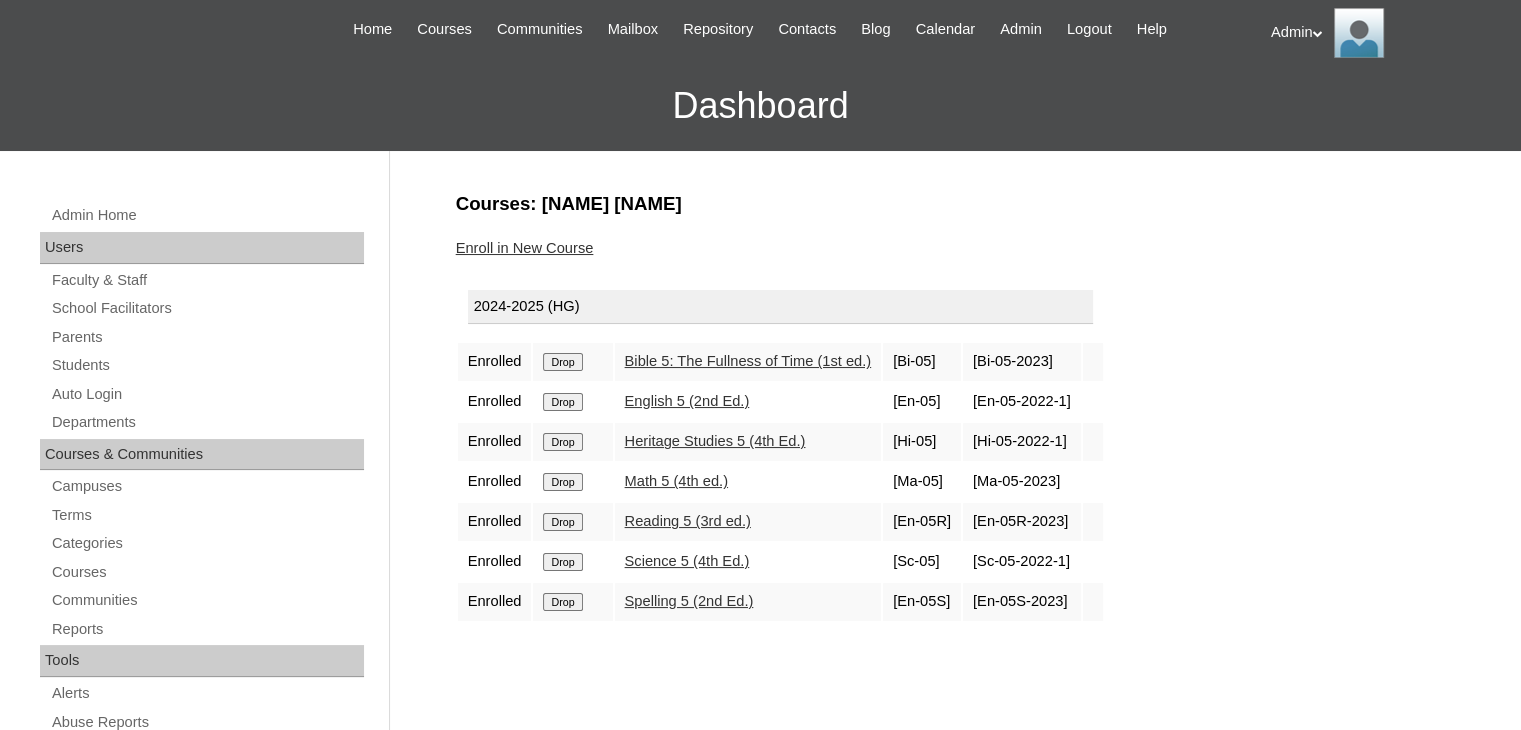 scroll, scrollTop: 79, scrollLeft: 0, axis: vertical 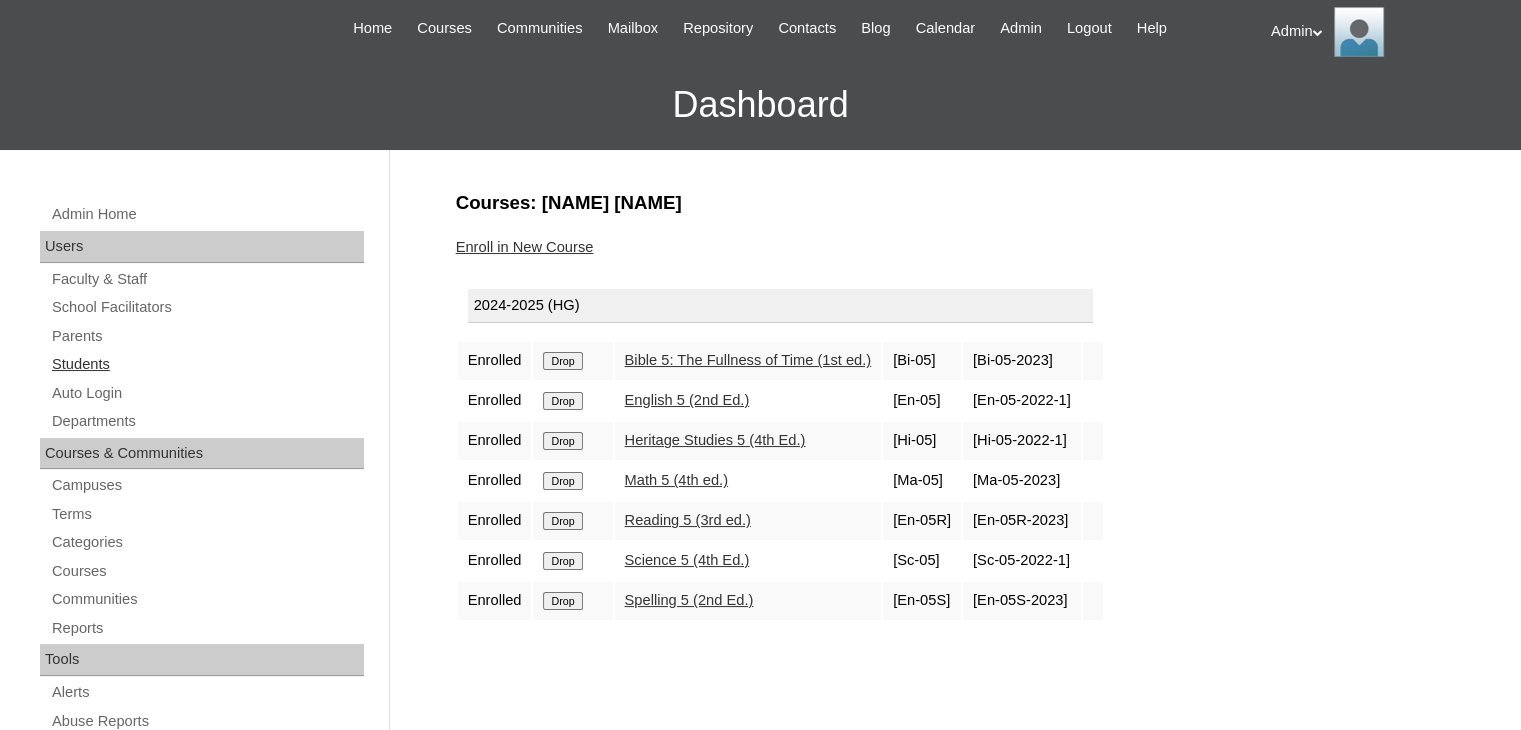 click on "Students" at bounding box center (207, 364) 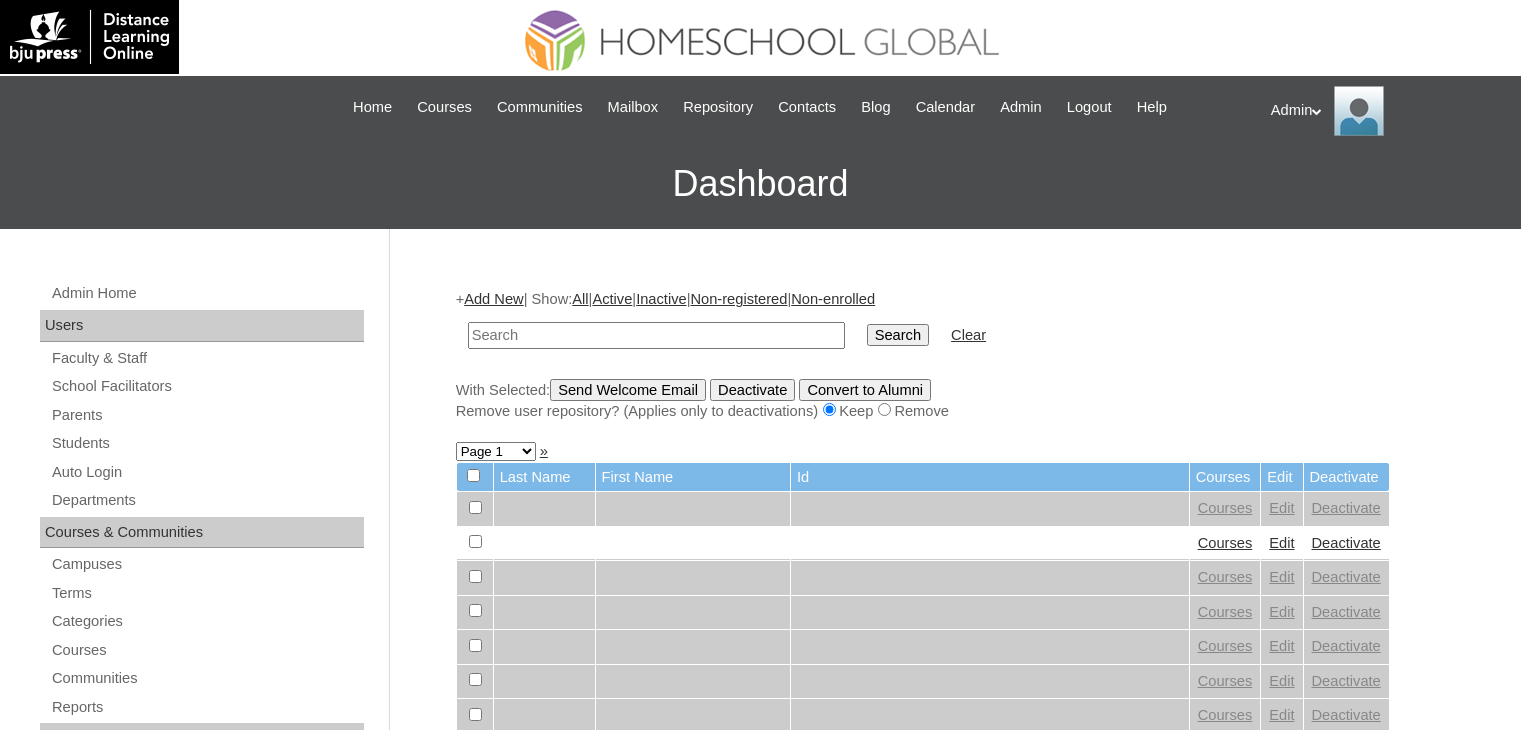 scroll, scrollTop: 0, scrollLeft: 0, axis: both 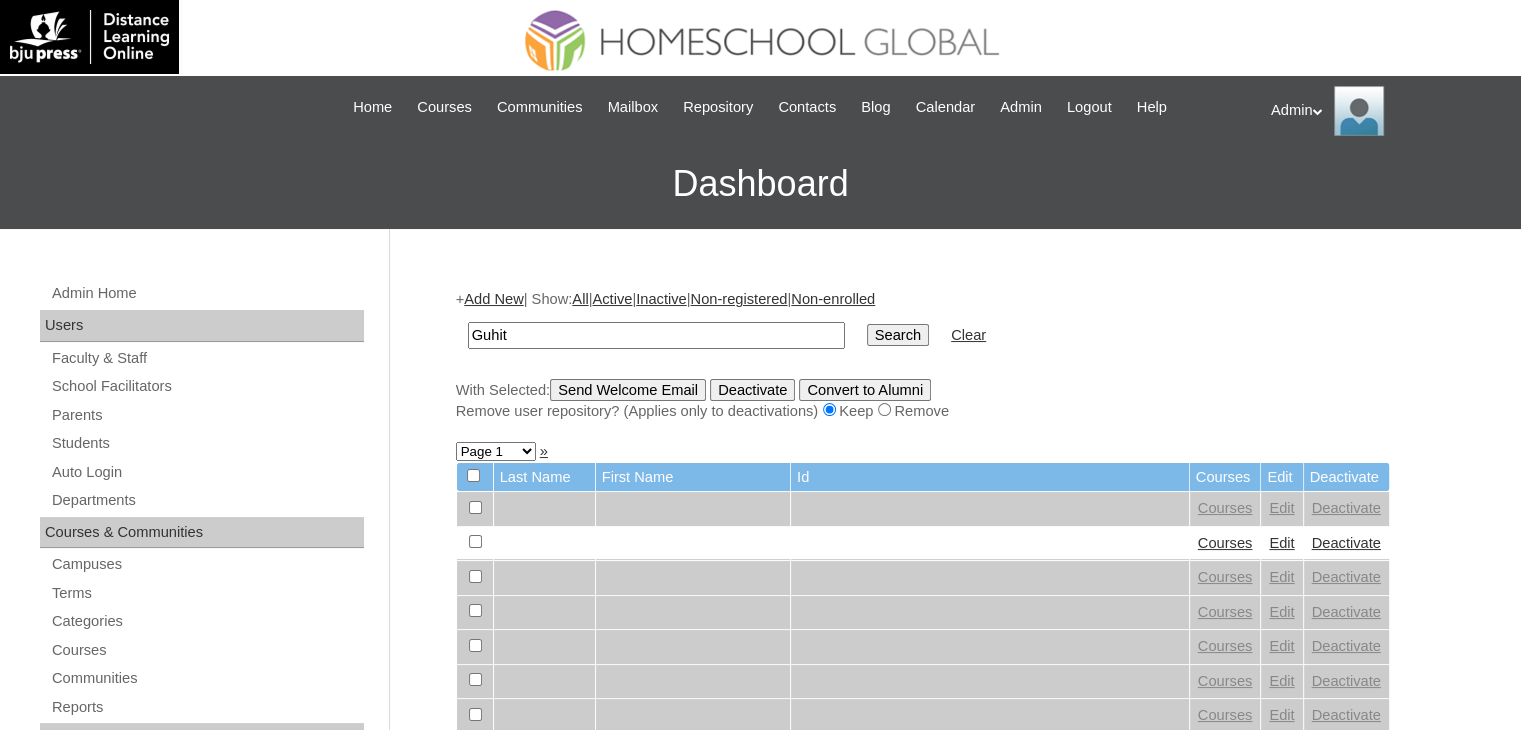 type on "Guhit" 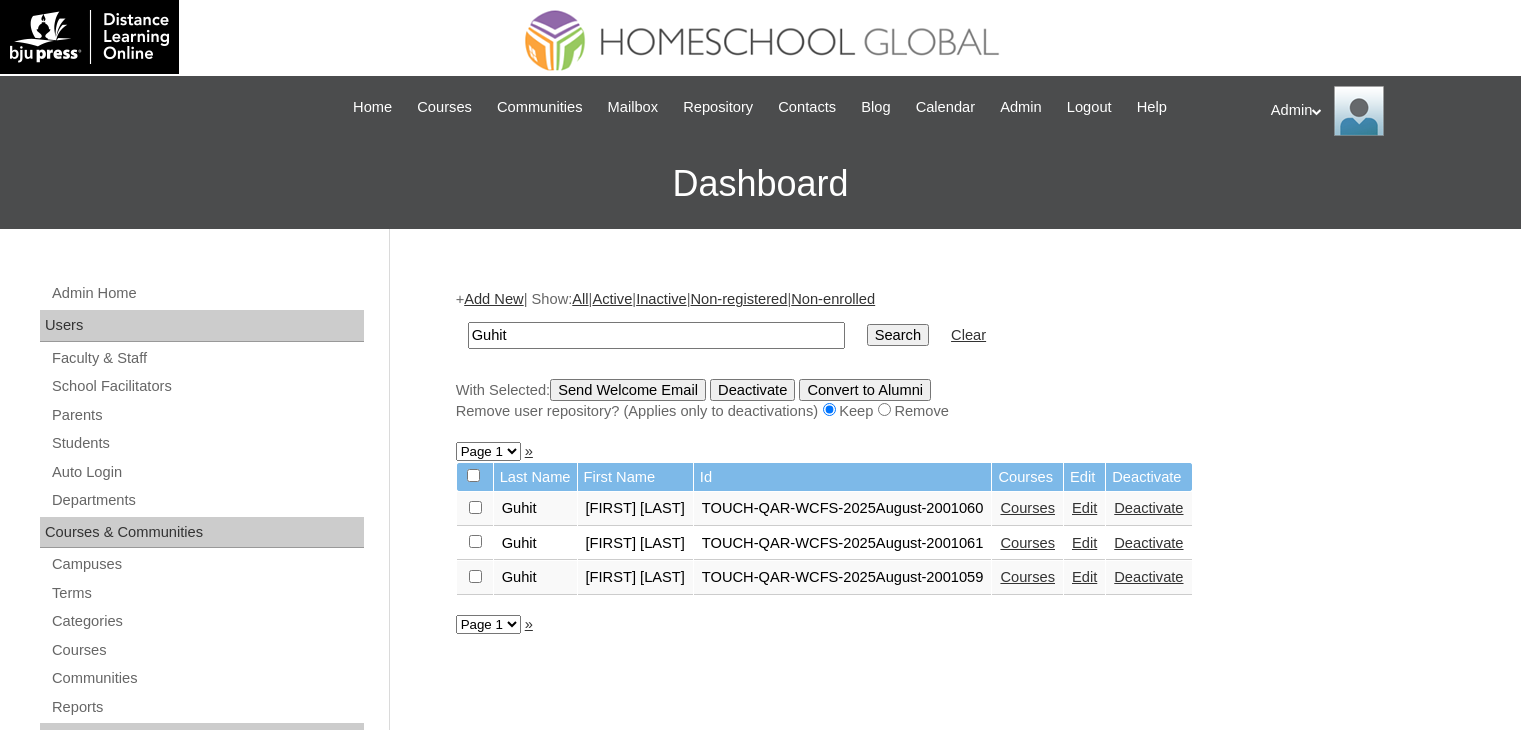 scroll, scrollTop: 0, scrollLeft: 0, axis: both 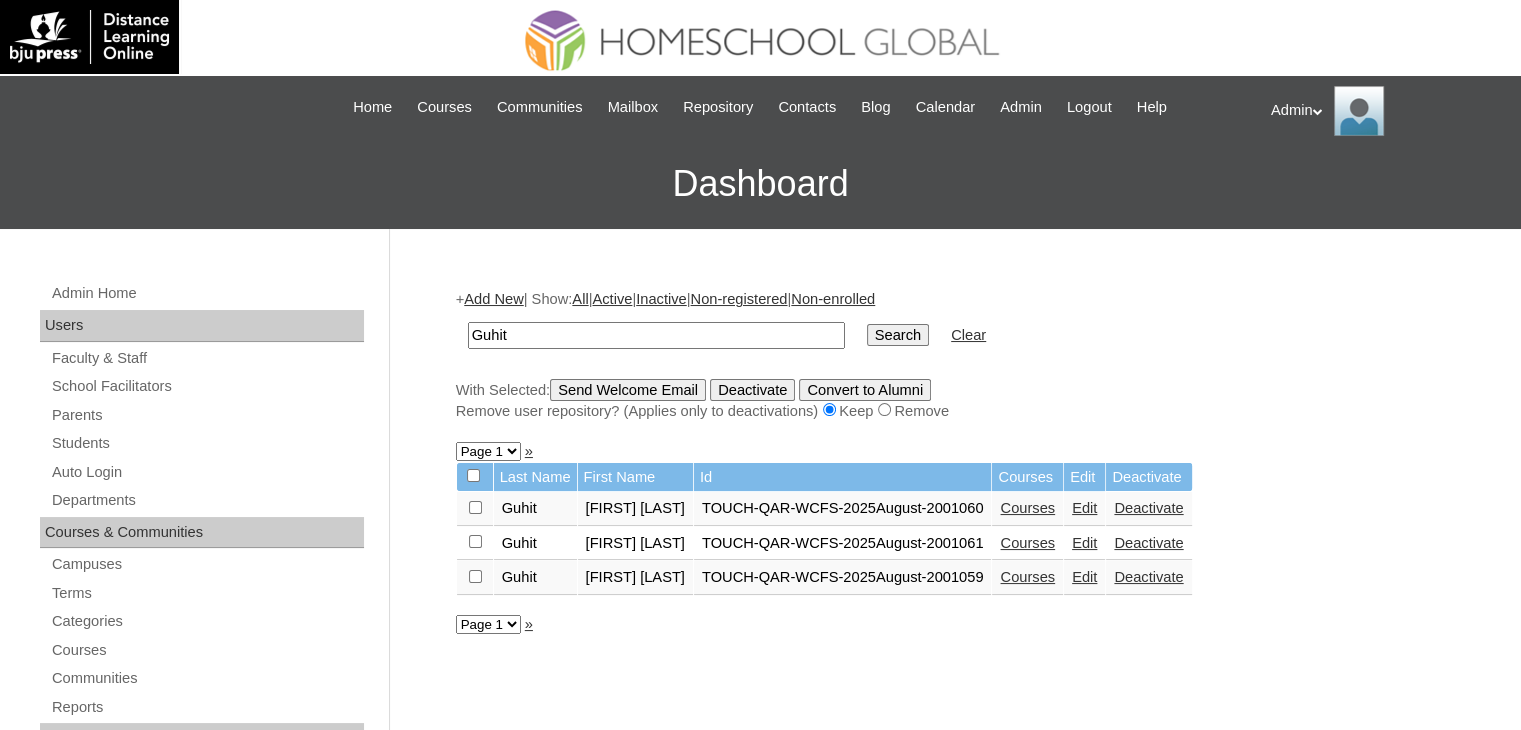 click on "Courses" at bounding box center (1027, 508) 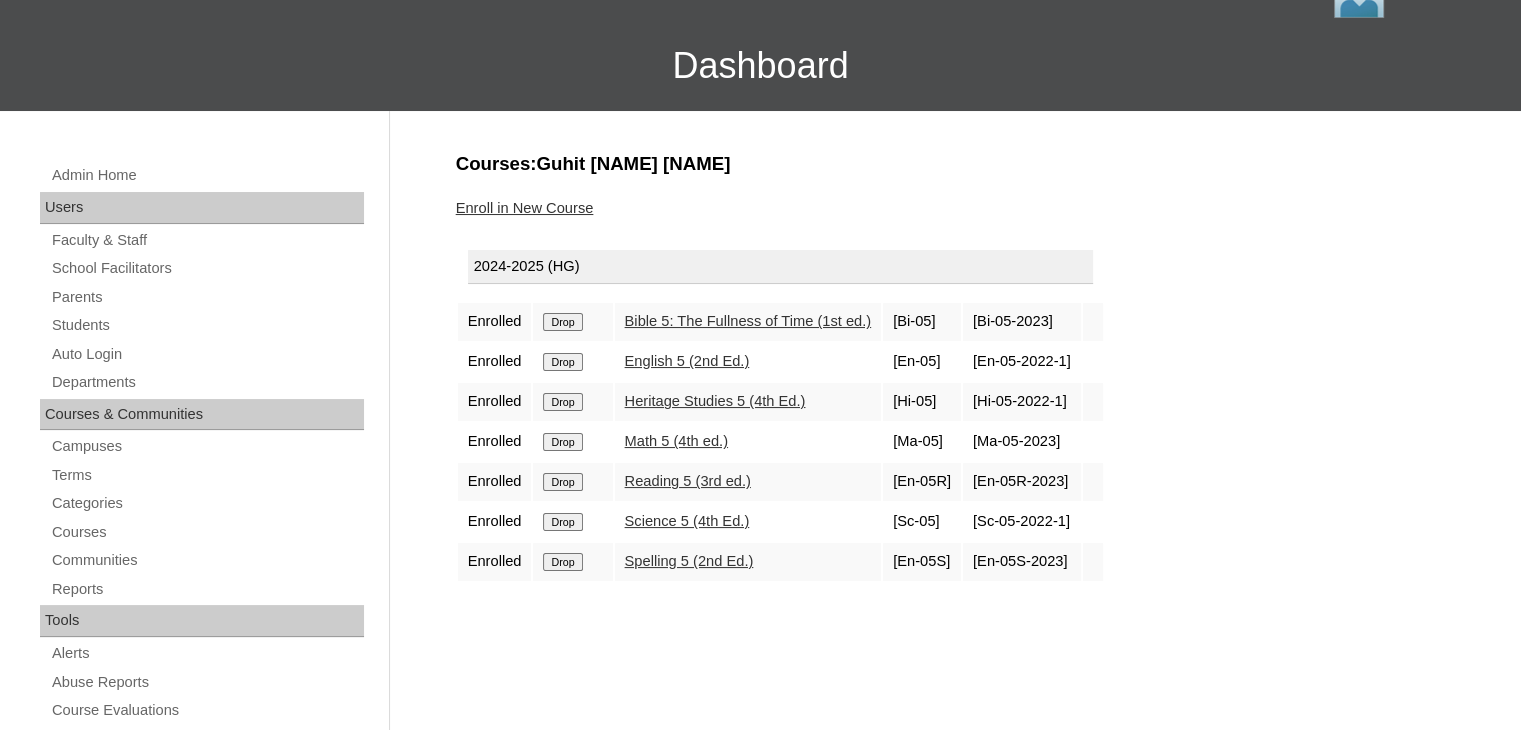 scroll, scrollTop: 120, scrollLeft: 0, axis: vertical 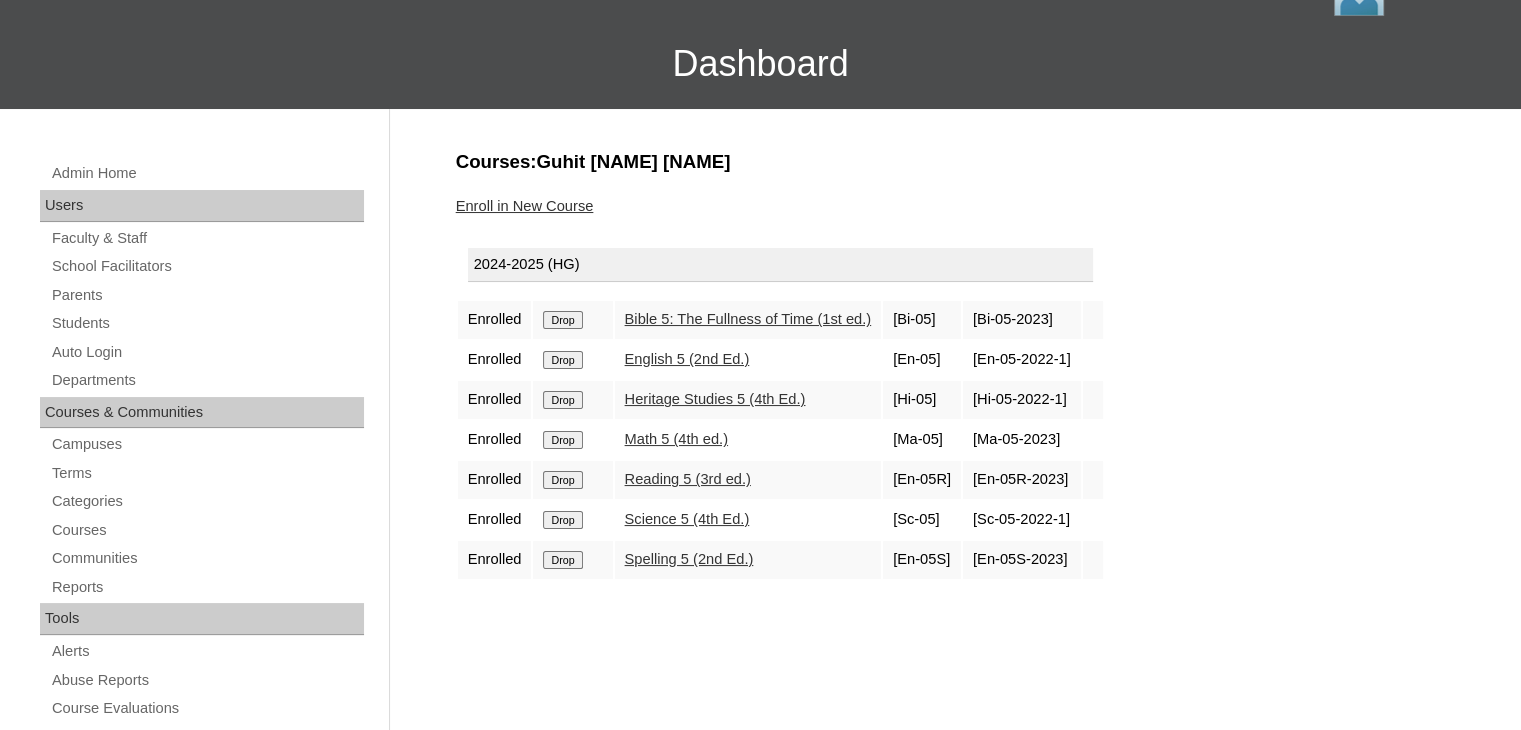 click on "Drop" at bounding box center (562, 320) 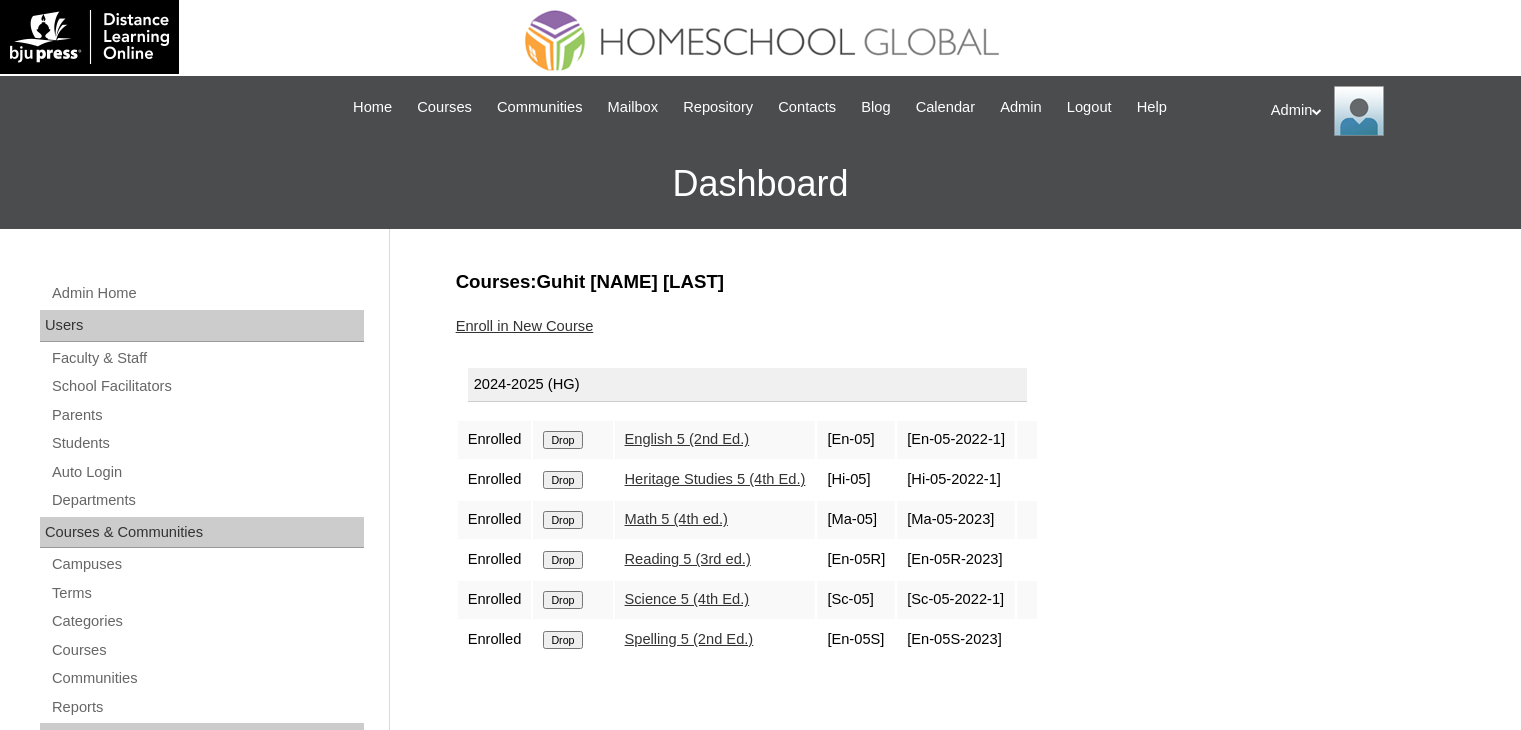 scroll, scrollTop: 0, scrollLeft: 0, axis: both 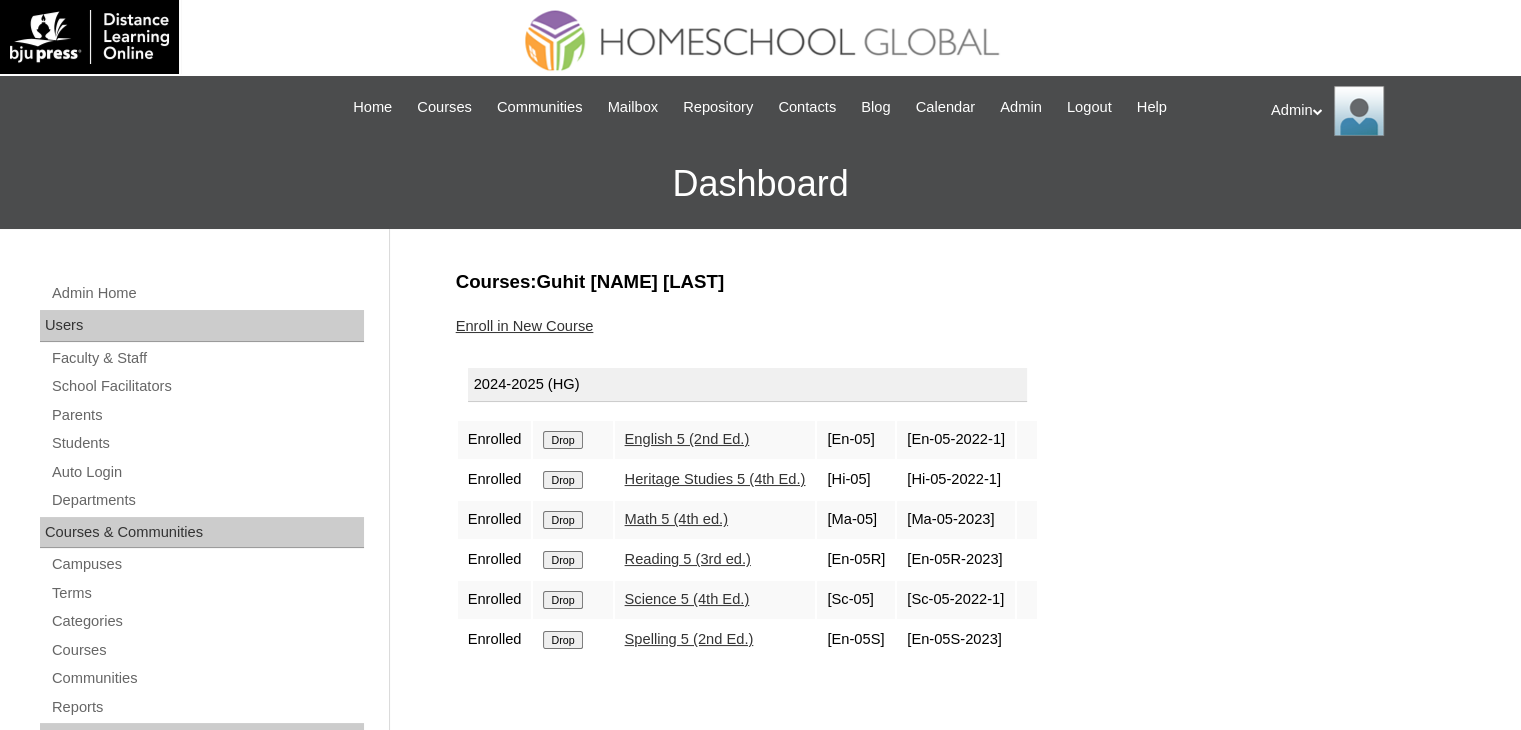 click on "Drop" at bounding box center [562, 440] 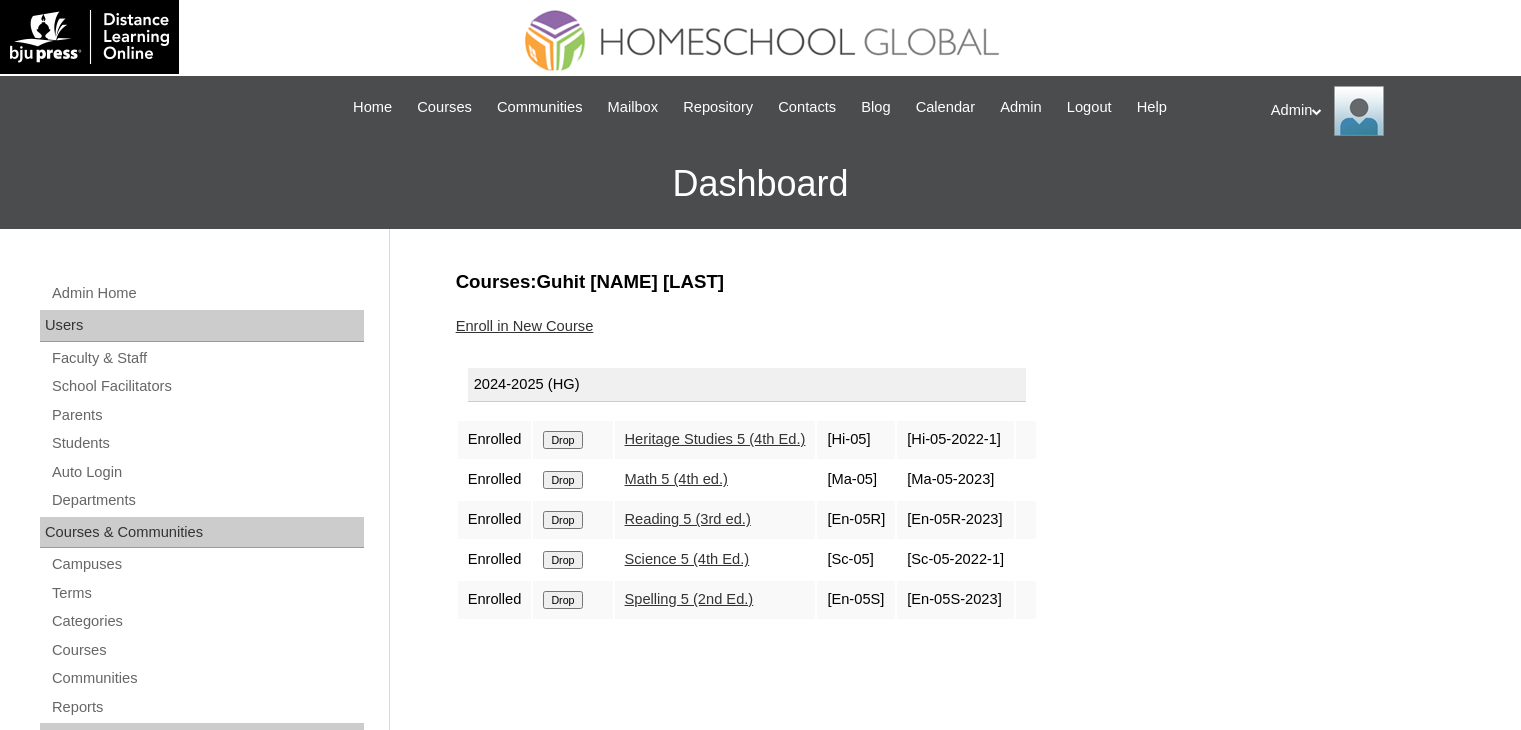 scroll, scrollTop: 0, scrollLeft: 0, axis: both 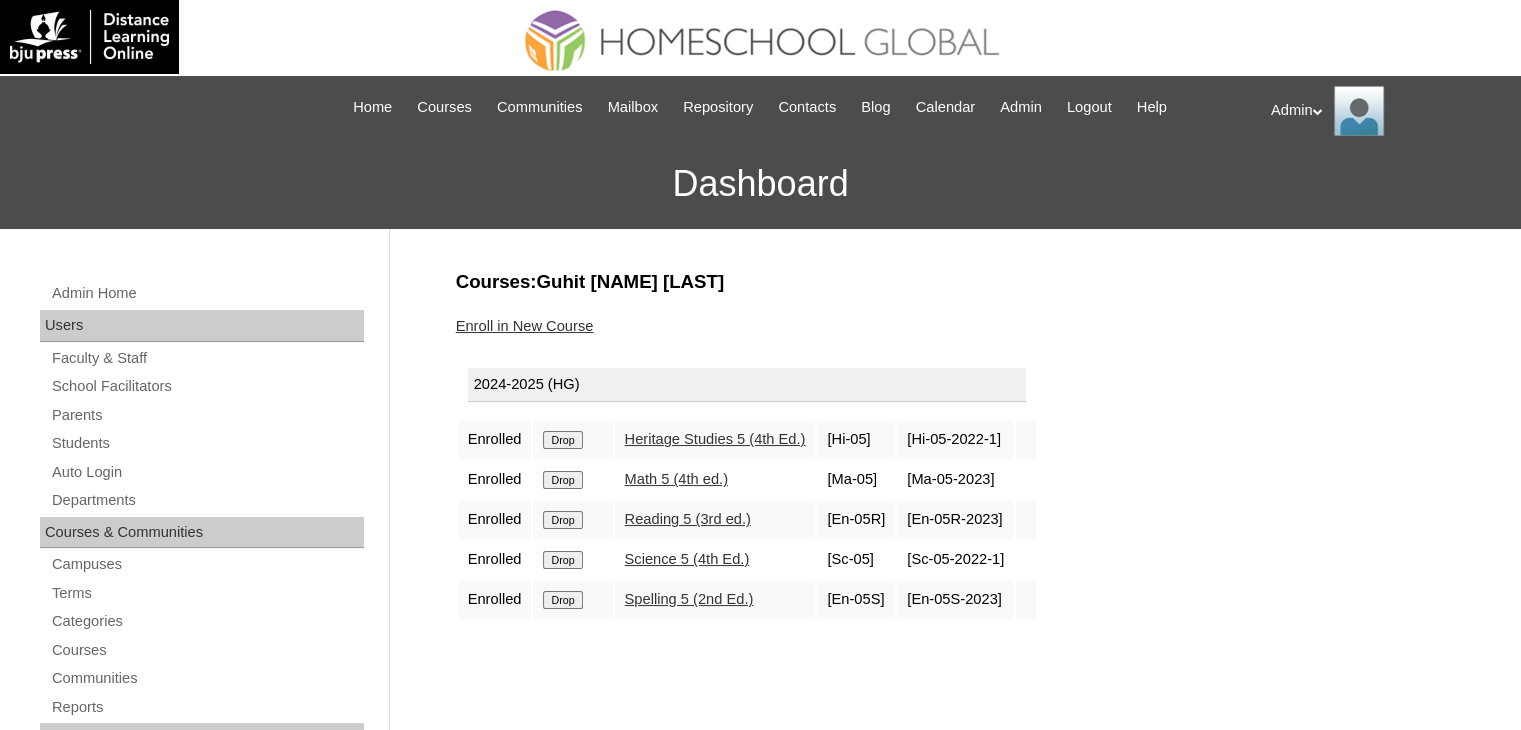 click on "Drop" at bounding box center (562, 440) 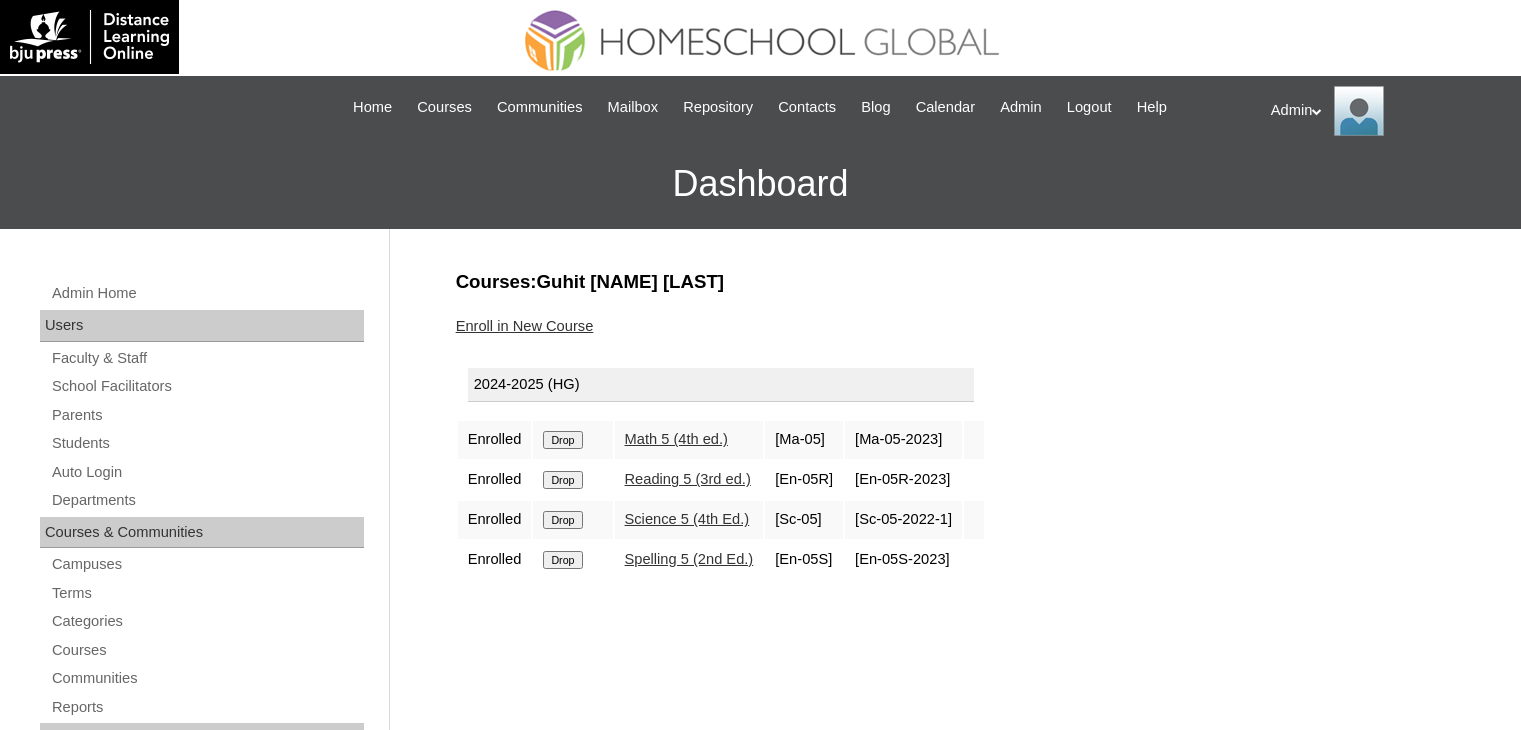 scroll, scrollTop: 0, scrollLeft: 0, axis: both 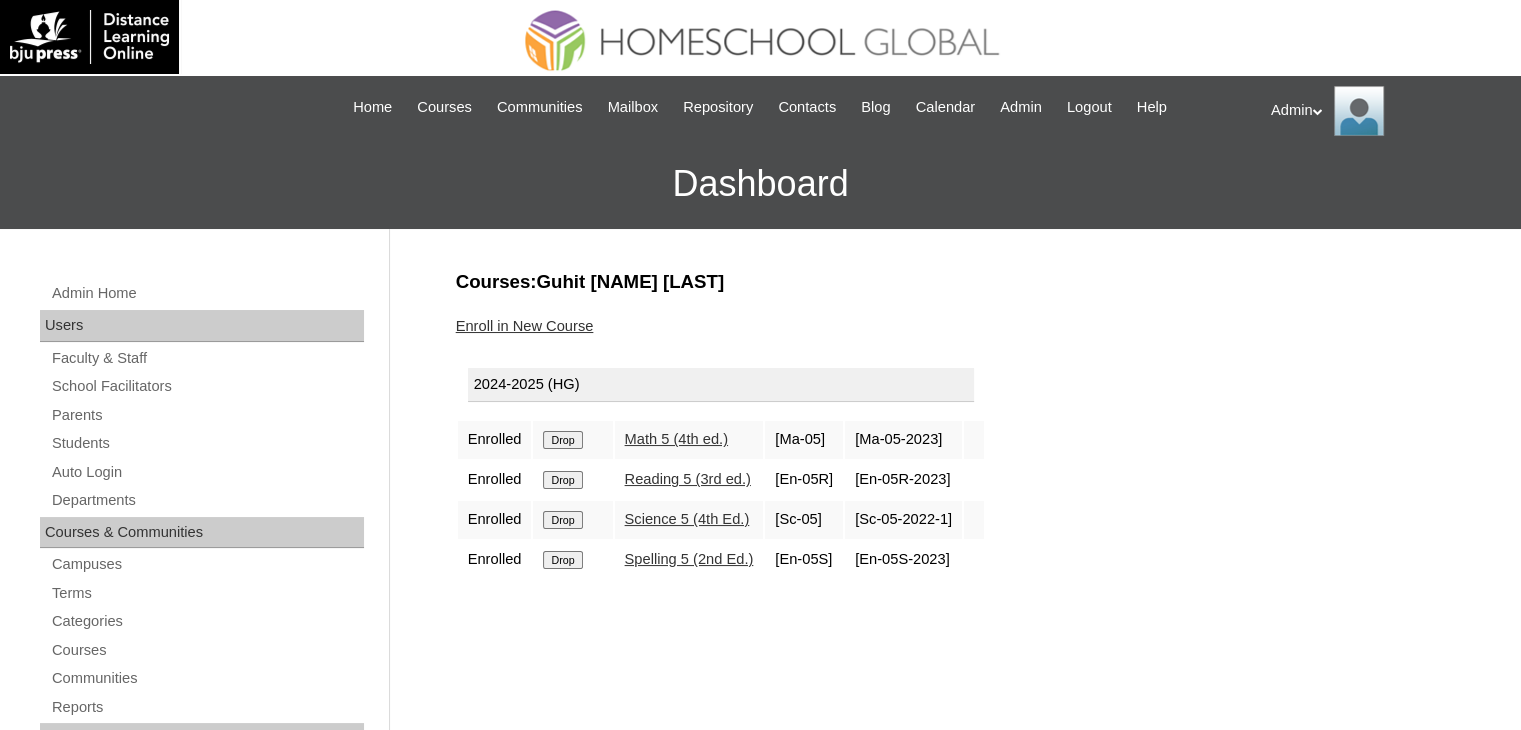 click on "Drop" at bounding box center [562, 440] 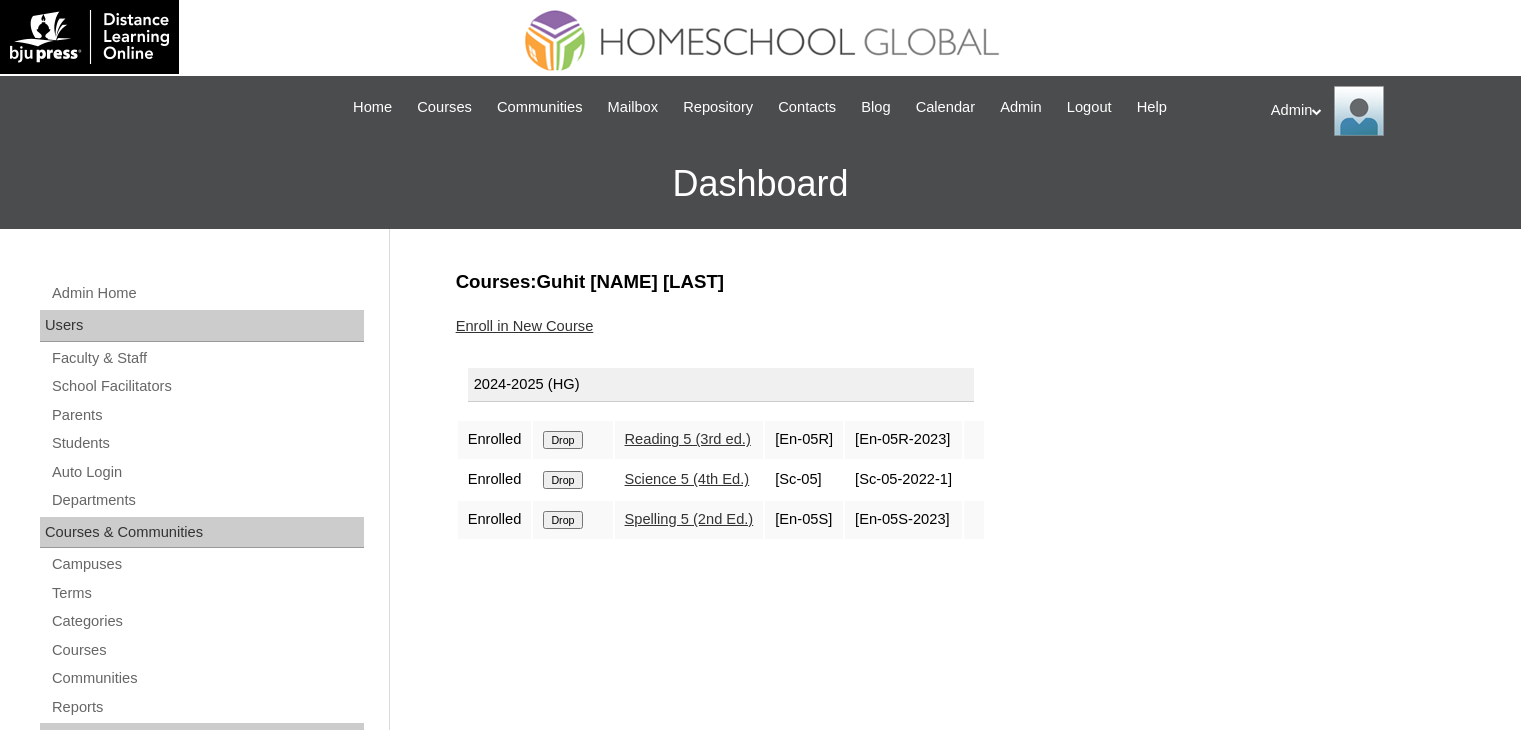 scroll, scrollTop: 0, scrollLeft: 0, axis: both 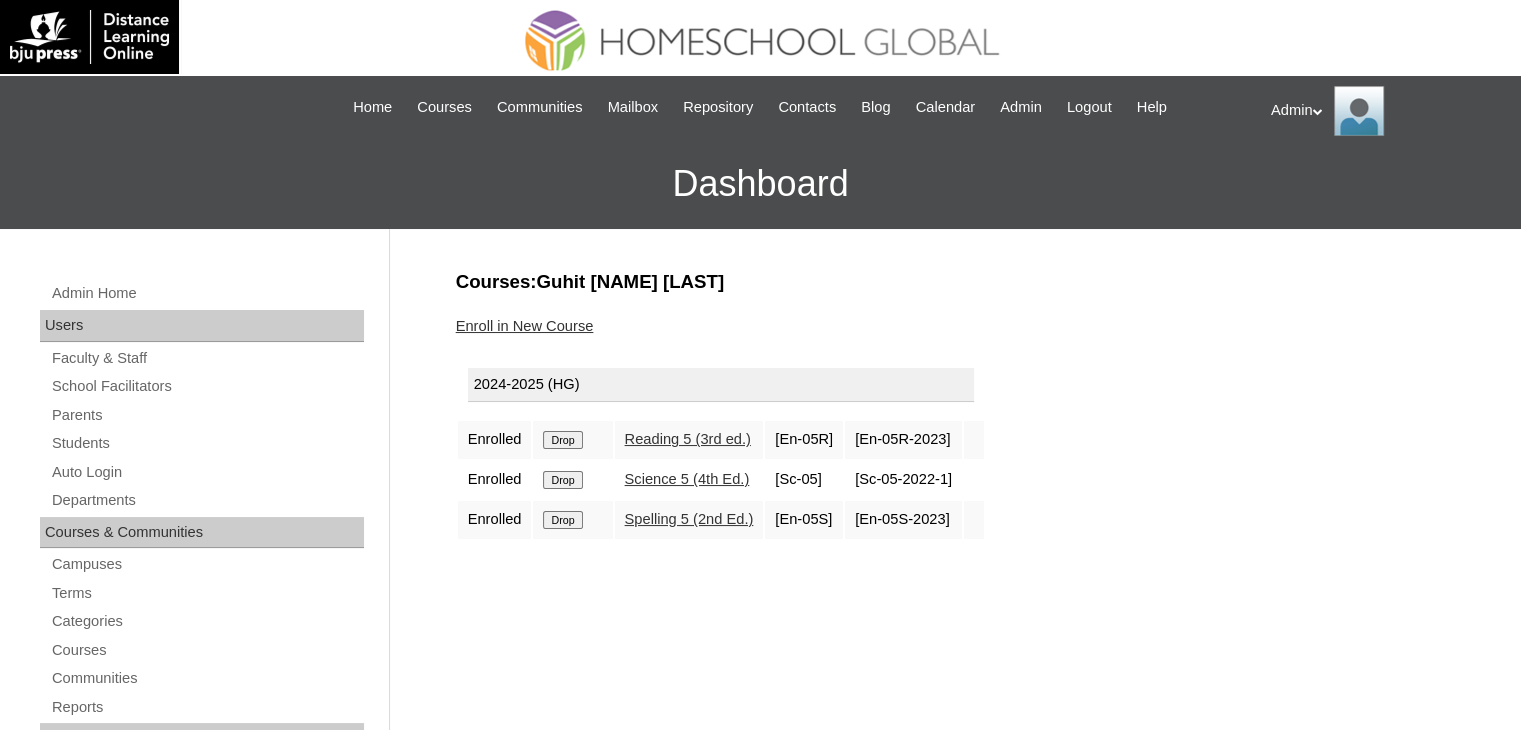 click on "Drop" at bounding box center [562, 440] 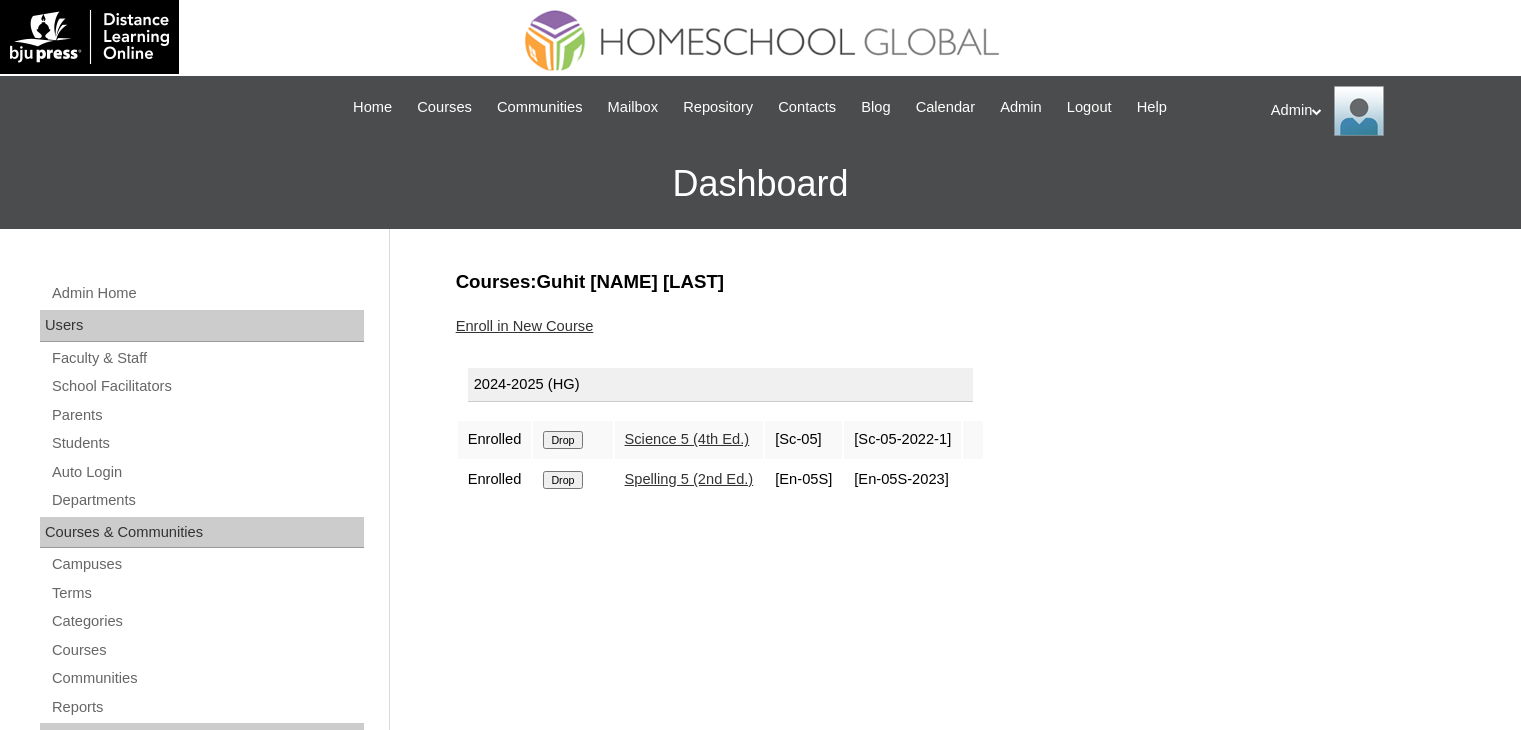 scroll, scrollTop: 0, scrollLeft: 0, axis: both 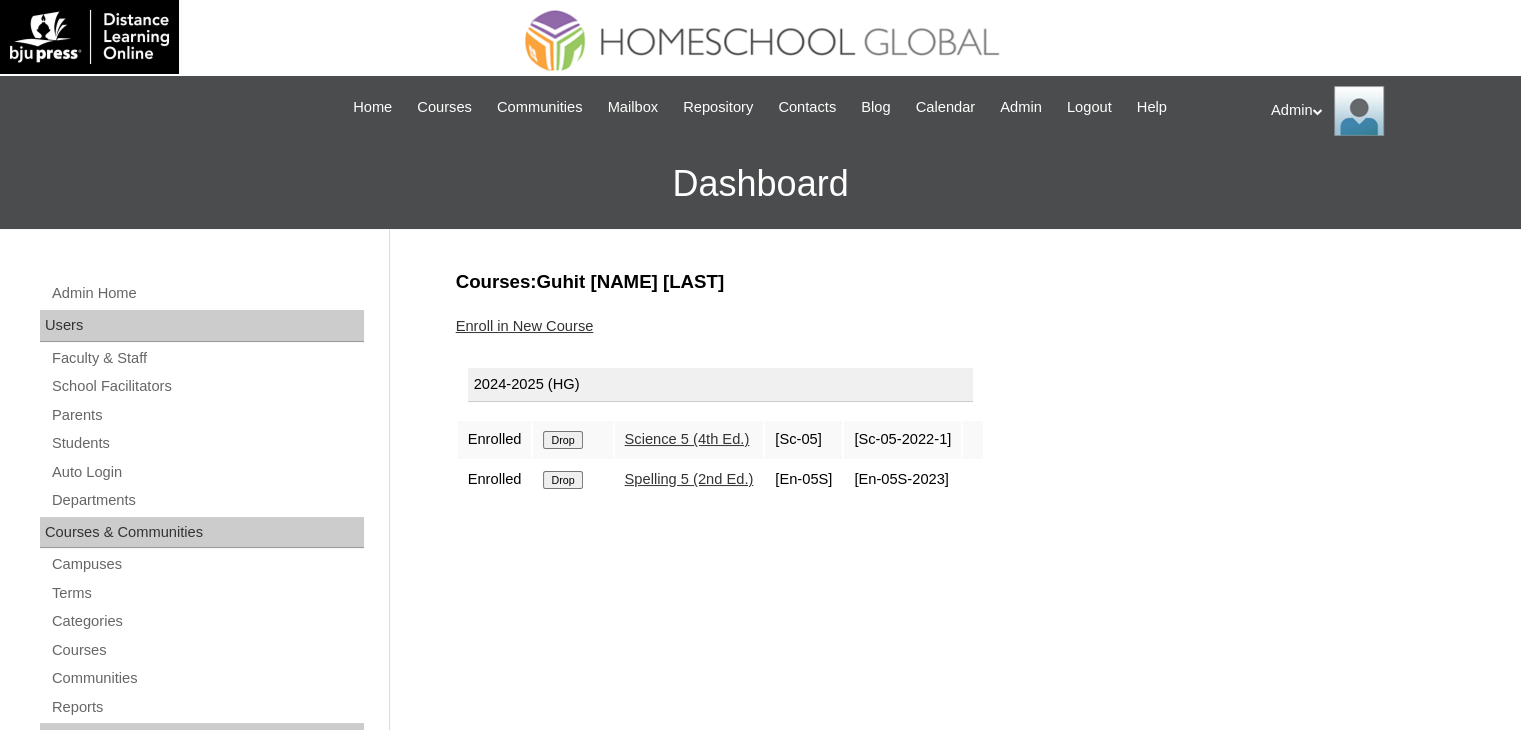 click on "Drop" at bounding box center (562, 440) 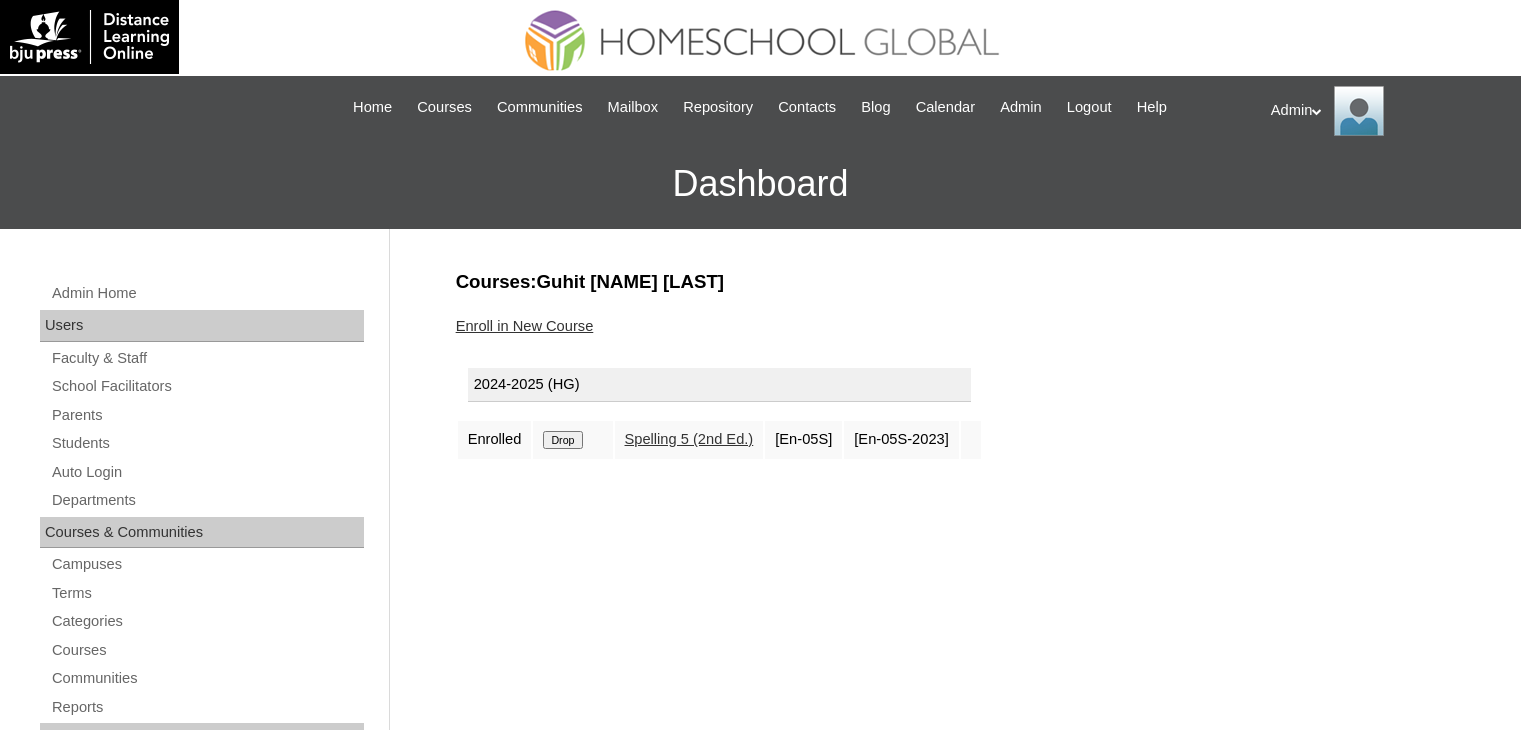 scroll, scrollTop: 0, scrollLeft: 0, axis: both 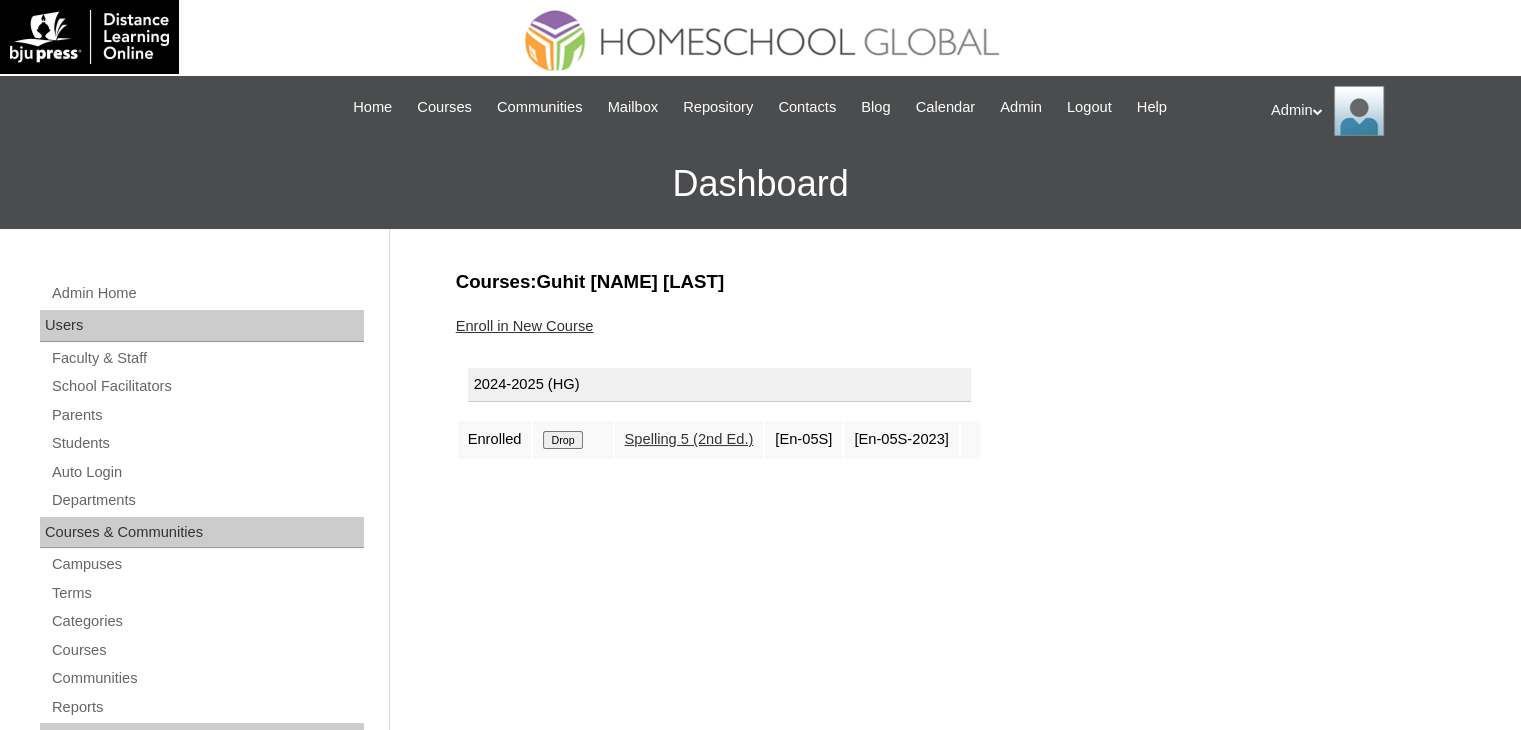 click on "Drop" at bounding box center [562, 440] 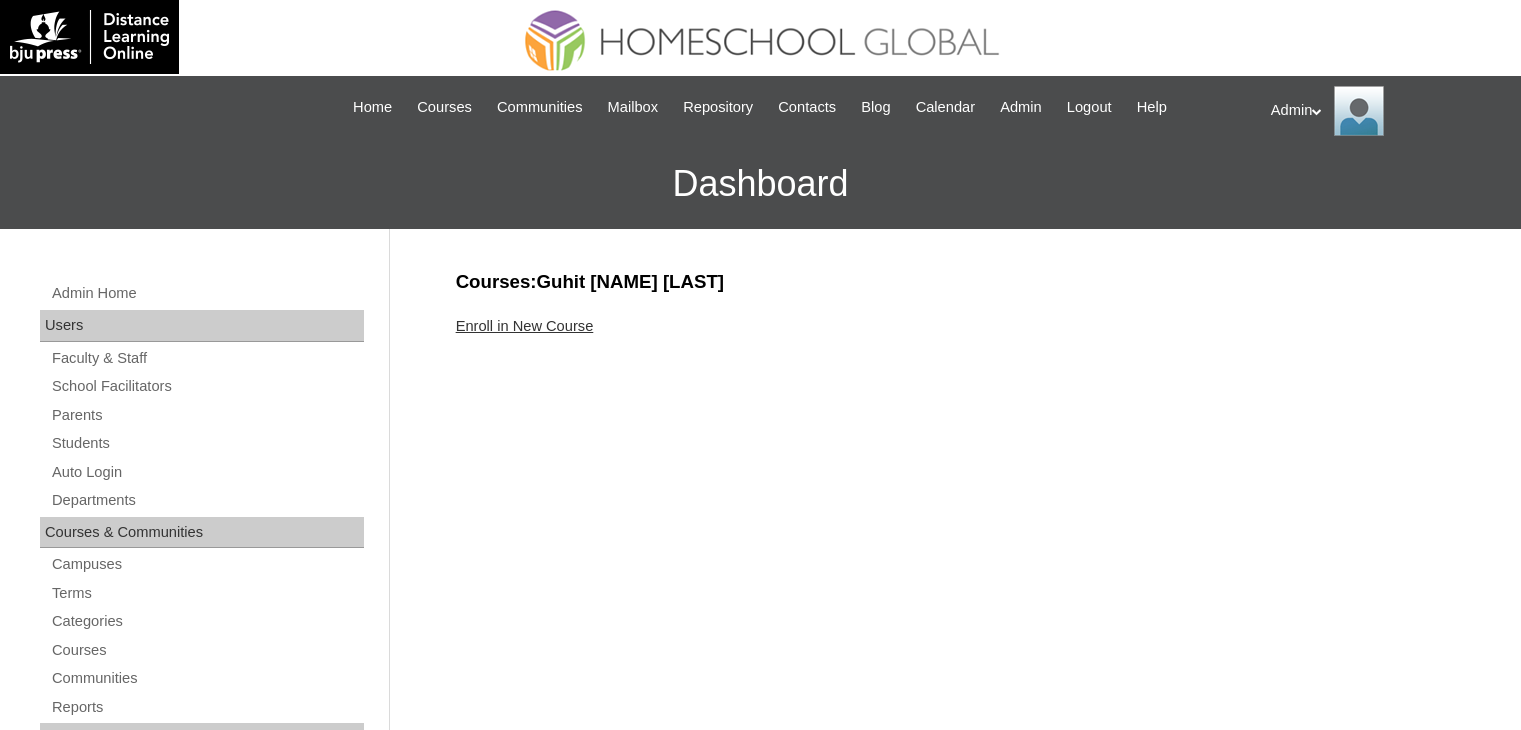 scroll, scrollTop: 0, scrollLeft: 0, axis: both 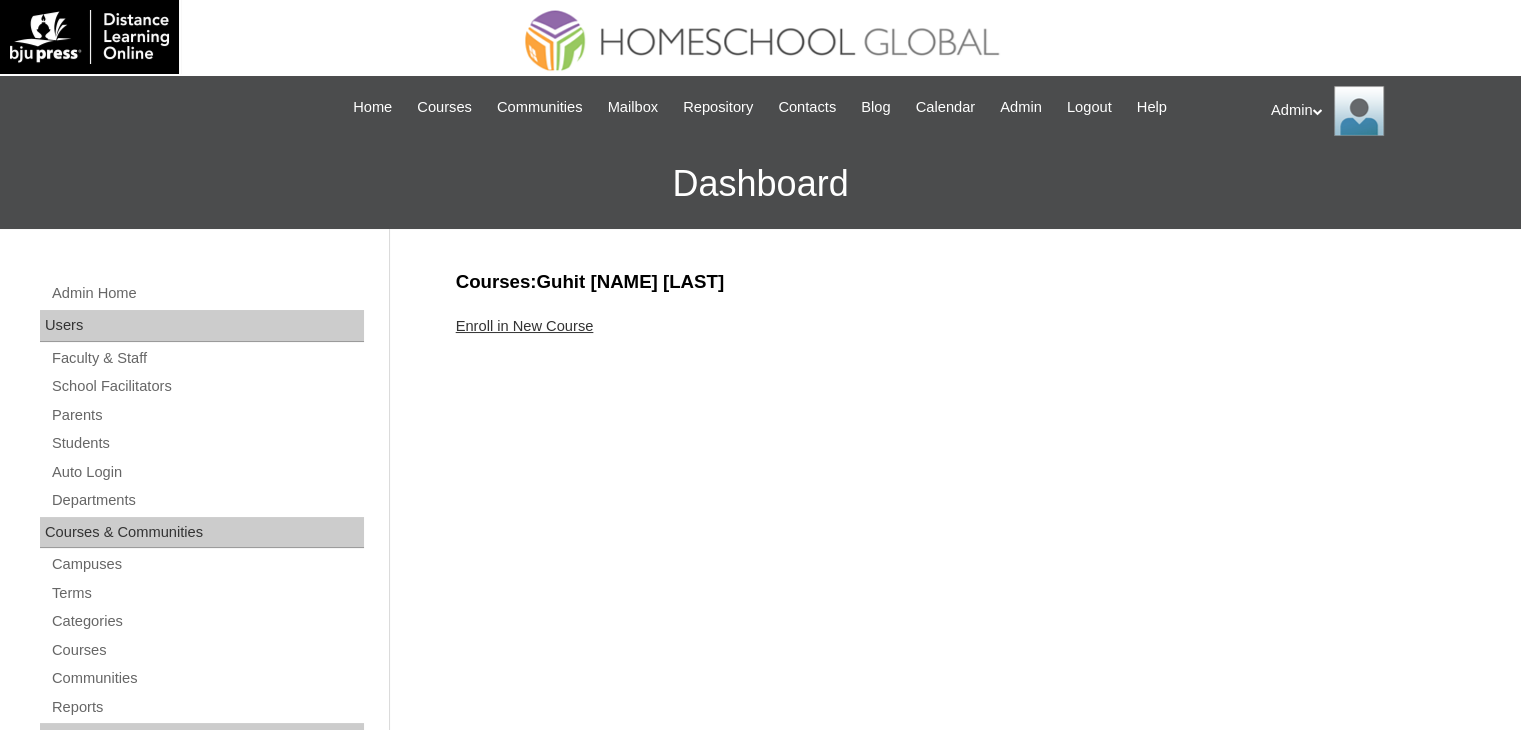 click on "Enroll in New Course" at bounding box center (525, 326) 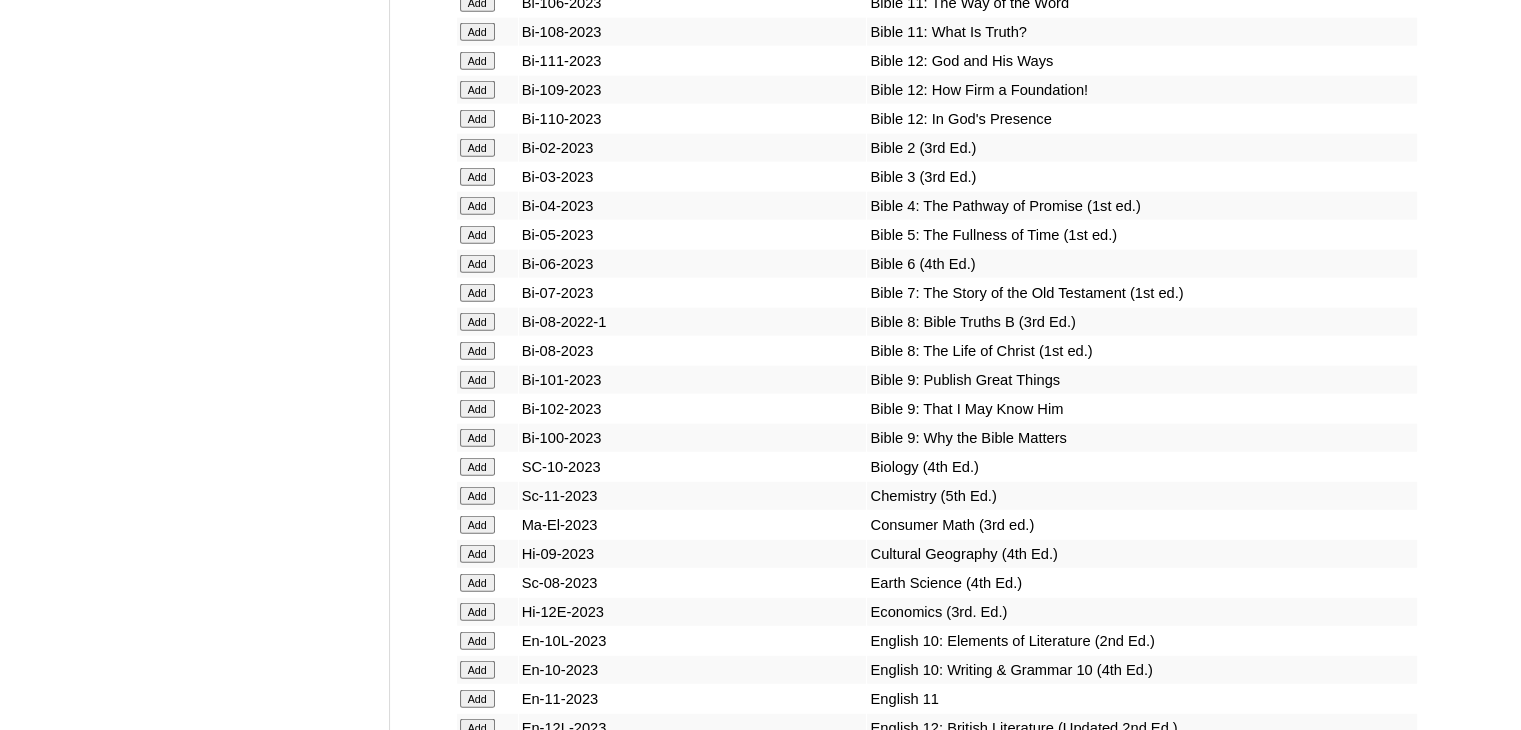 scroll, scrollTop: 12590, scrollLeft: 0, axis: vertical 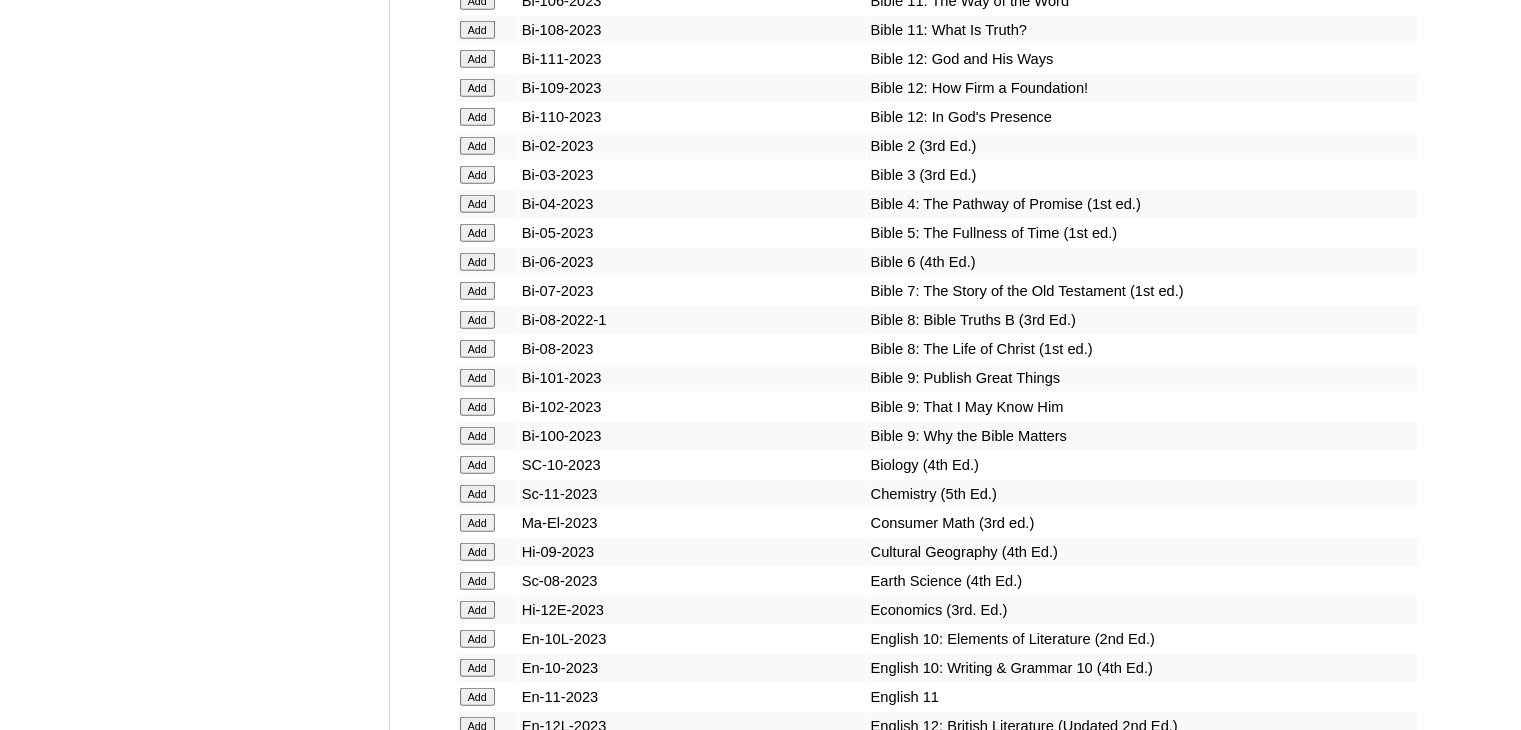 click on "Add" at bounding box center [477, -12214] 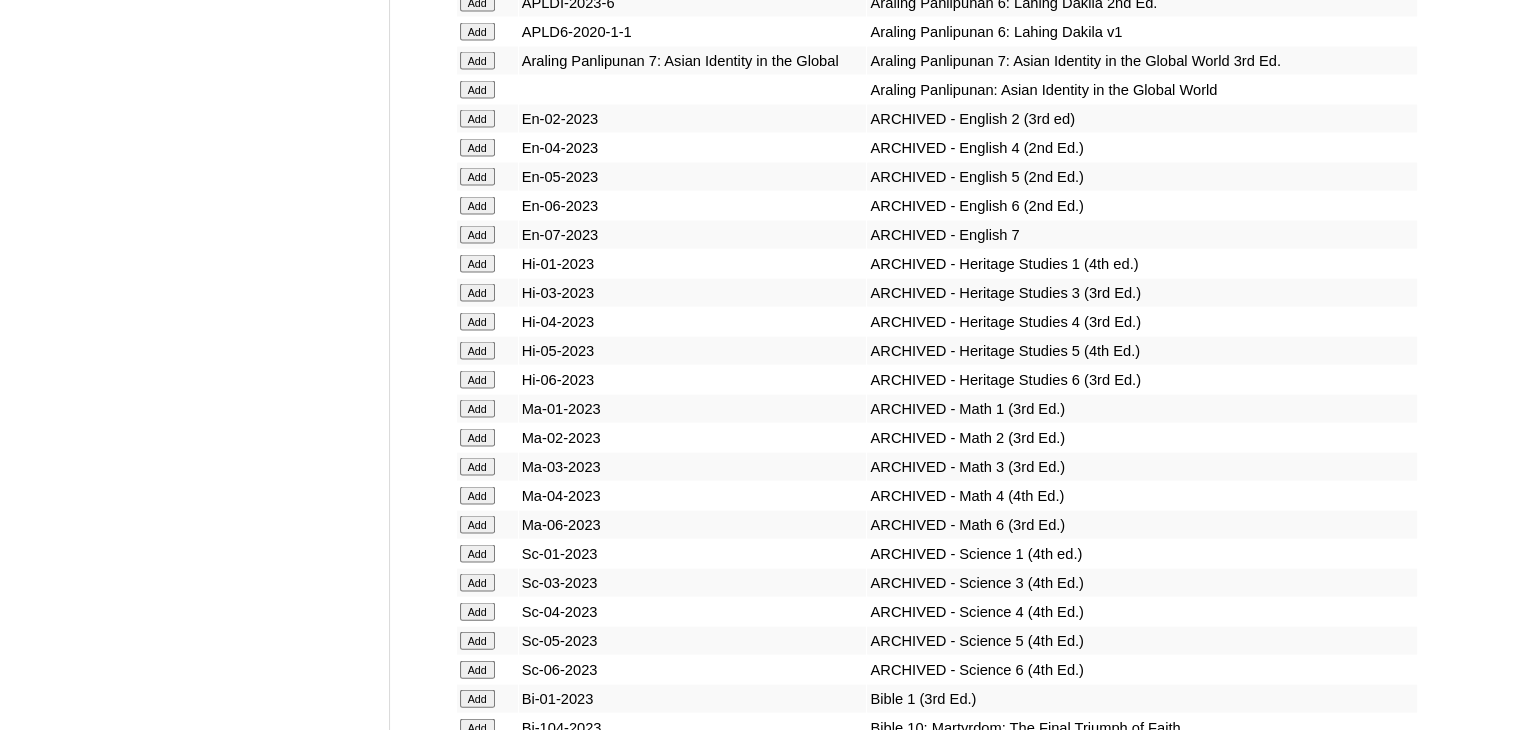 scroll, scrollTop: 13302, scrollLeft: 0, axis: vertical 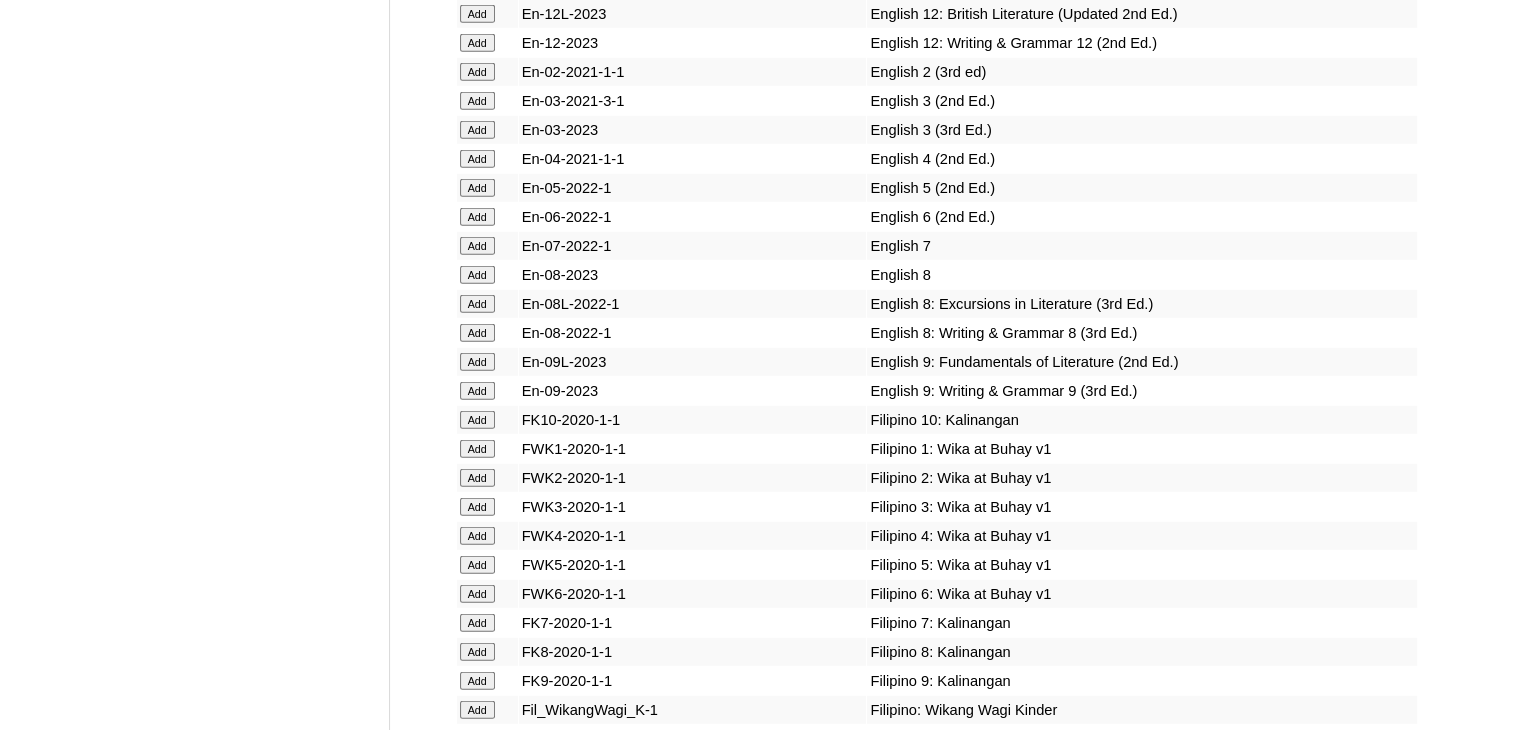 click on "Add" at bounding box center [477, -12926] 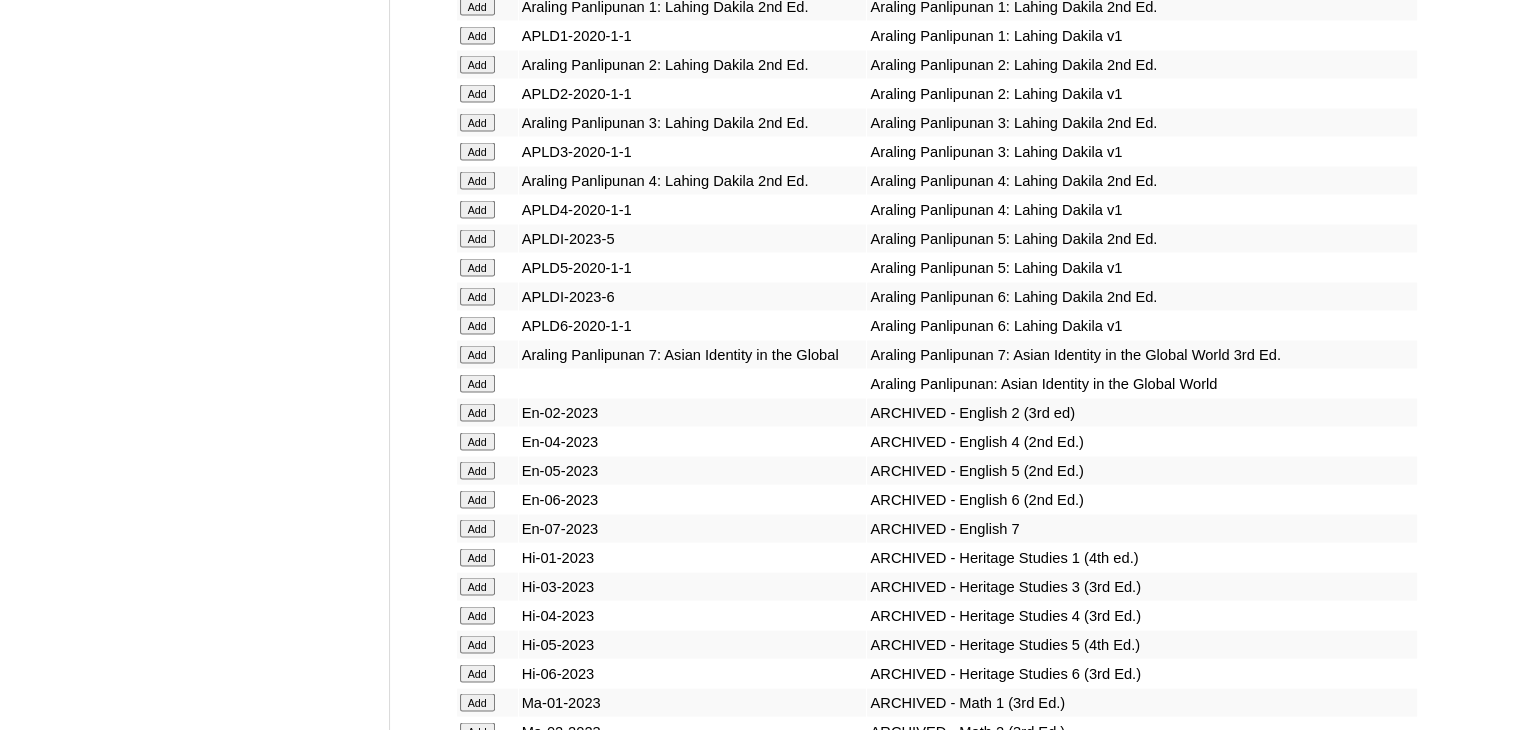 scroll, scrollTop: 10901, scrollLeft: 0, axis: vertical 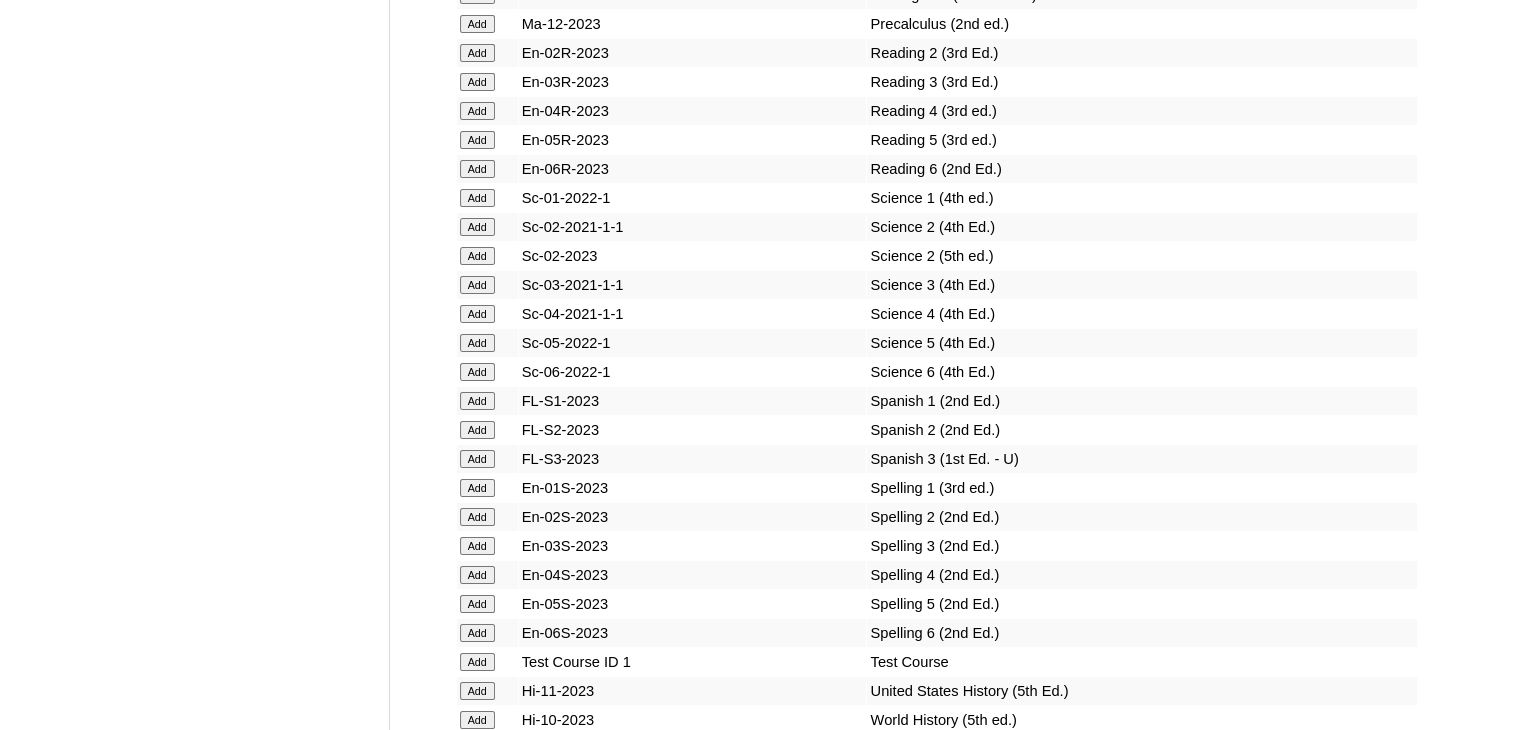 click on "Add" at bounding box center [477, -14569] 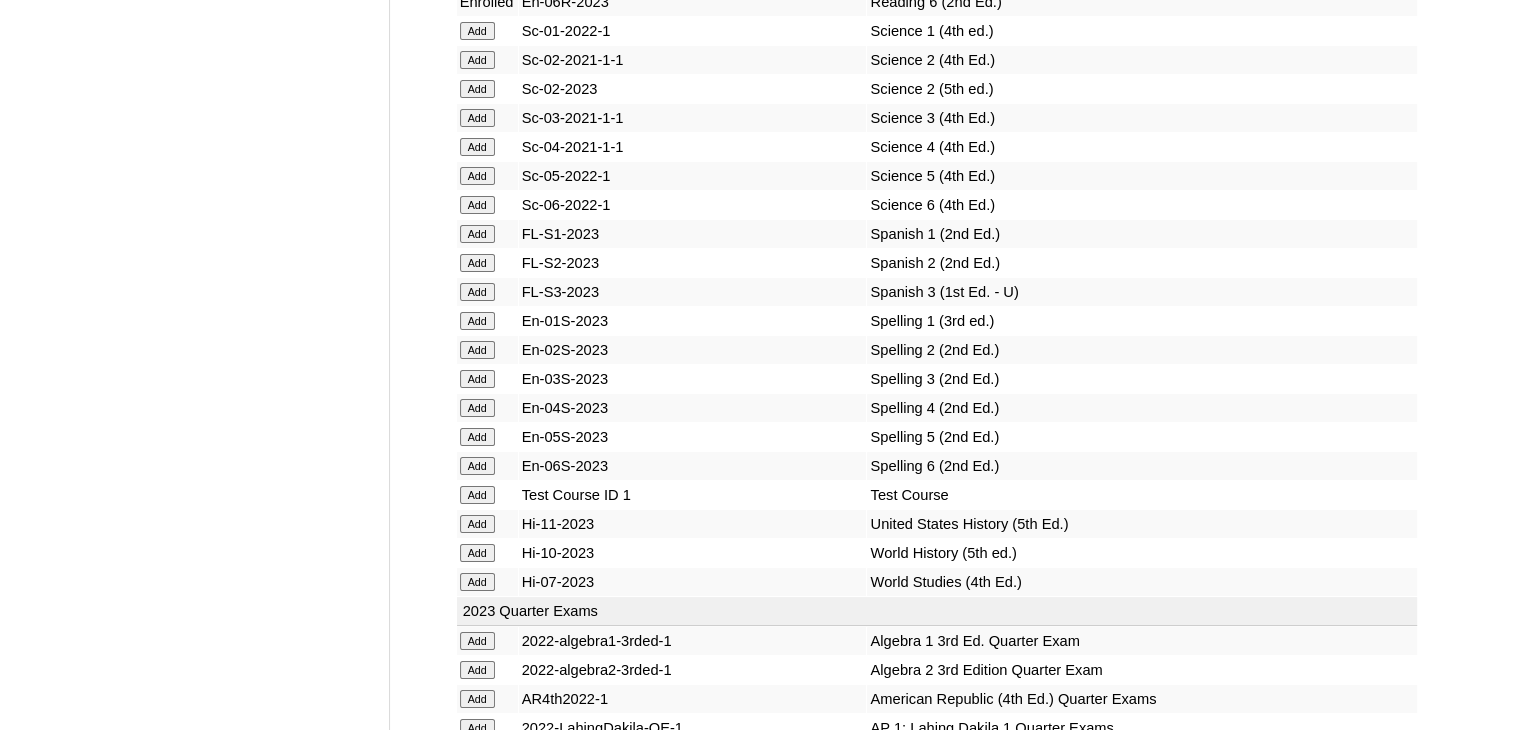 scroll, scrollTop: 15332, scrollLeft: 0, axis: vertical 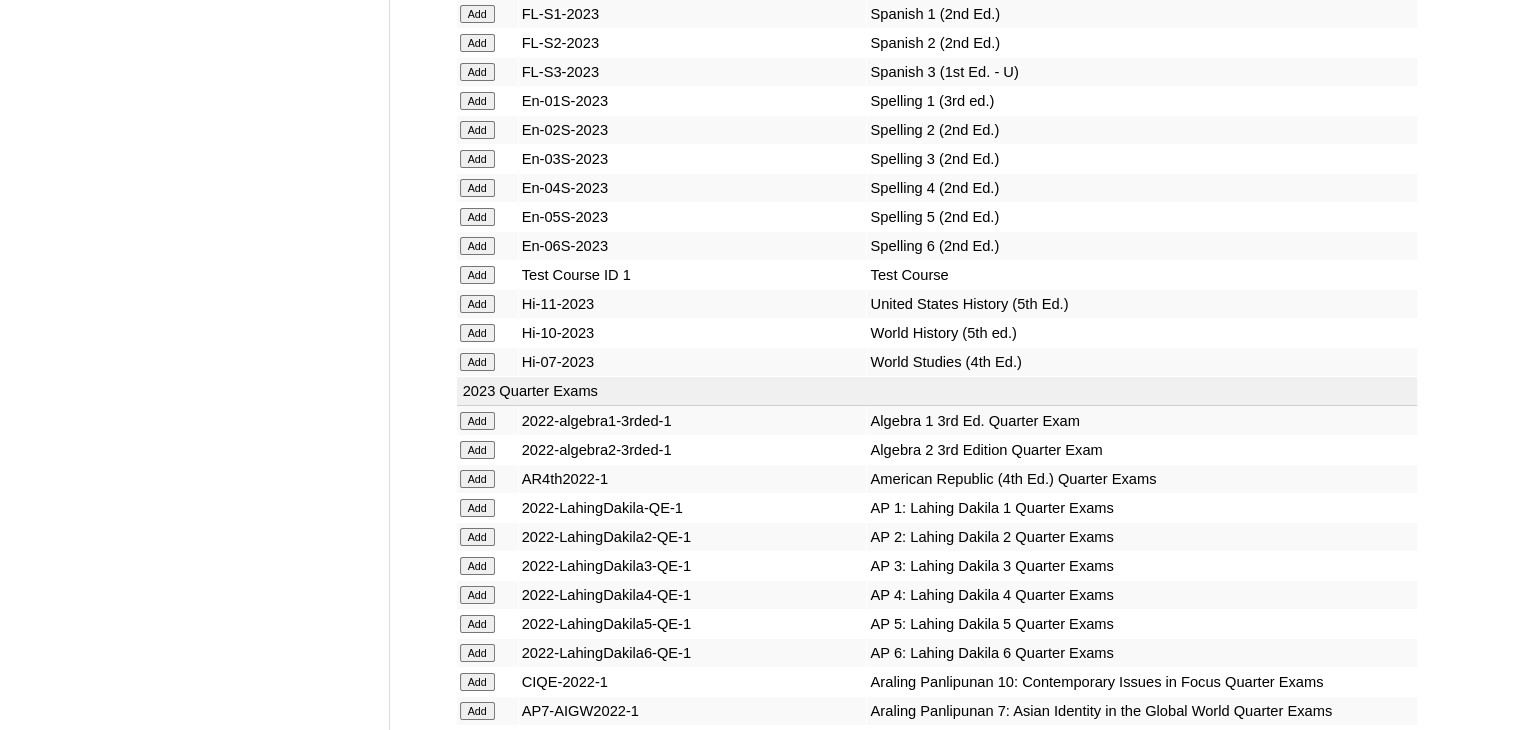 click on "Add" at bounding box center (477, -14956) 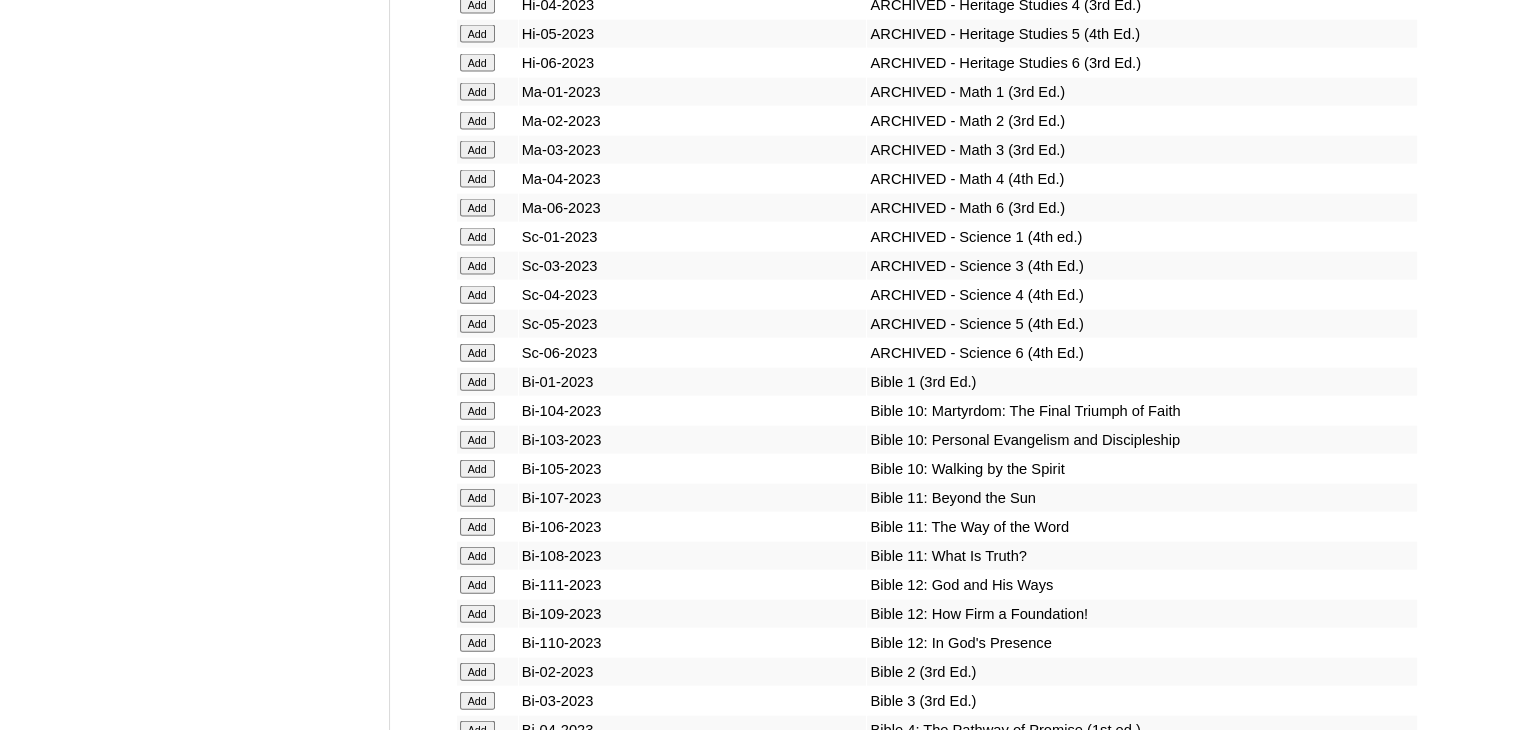 scroll, scrollTop: 14598, scrollLeft: 0, axis: vertical 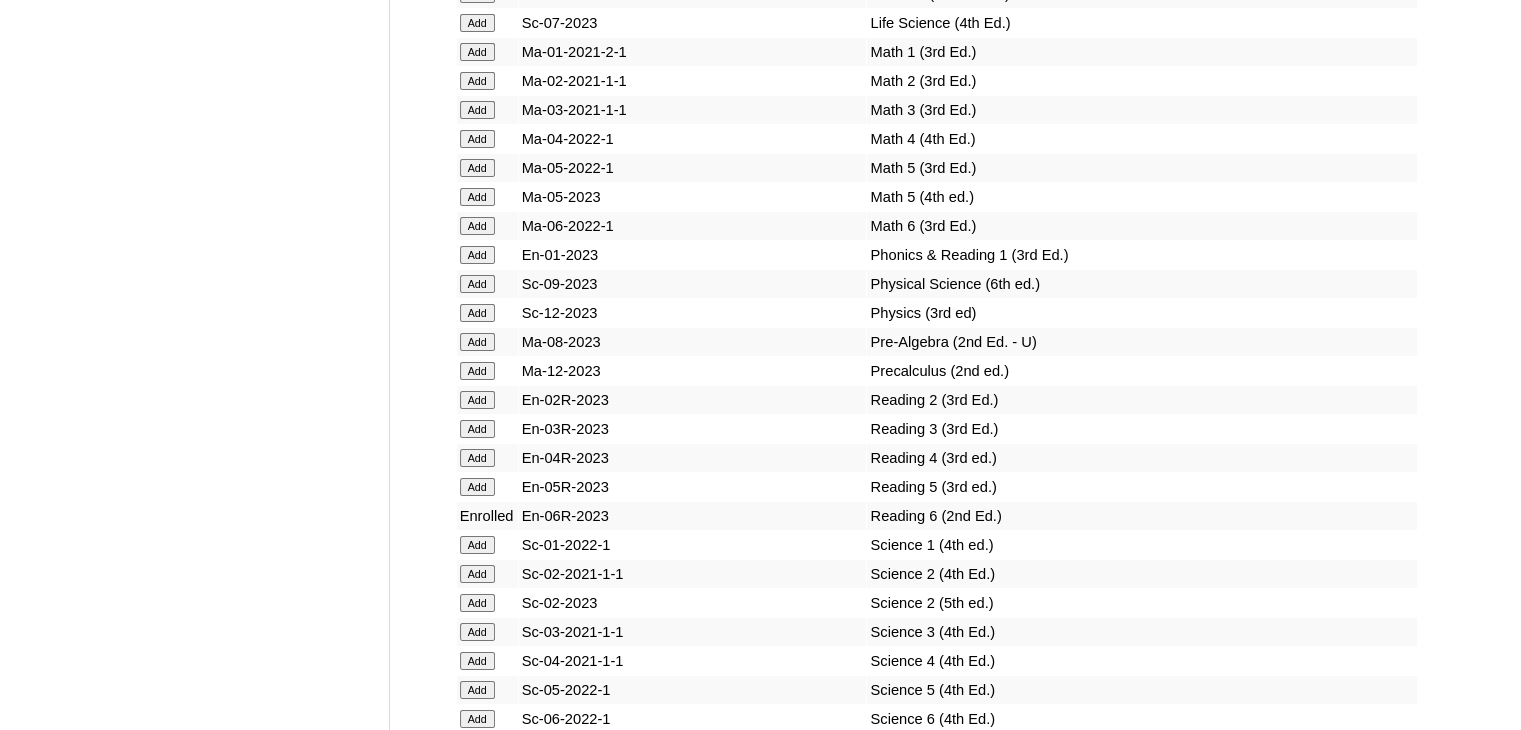 click on "Add" at bounding box center [477, -14222] 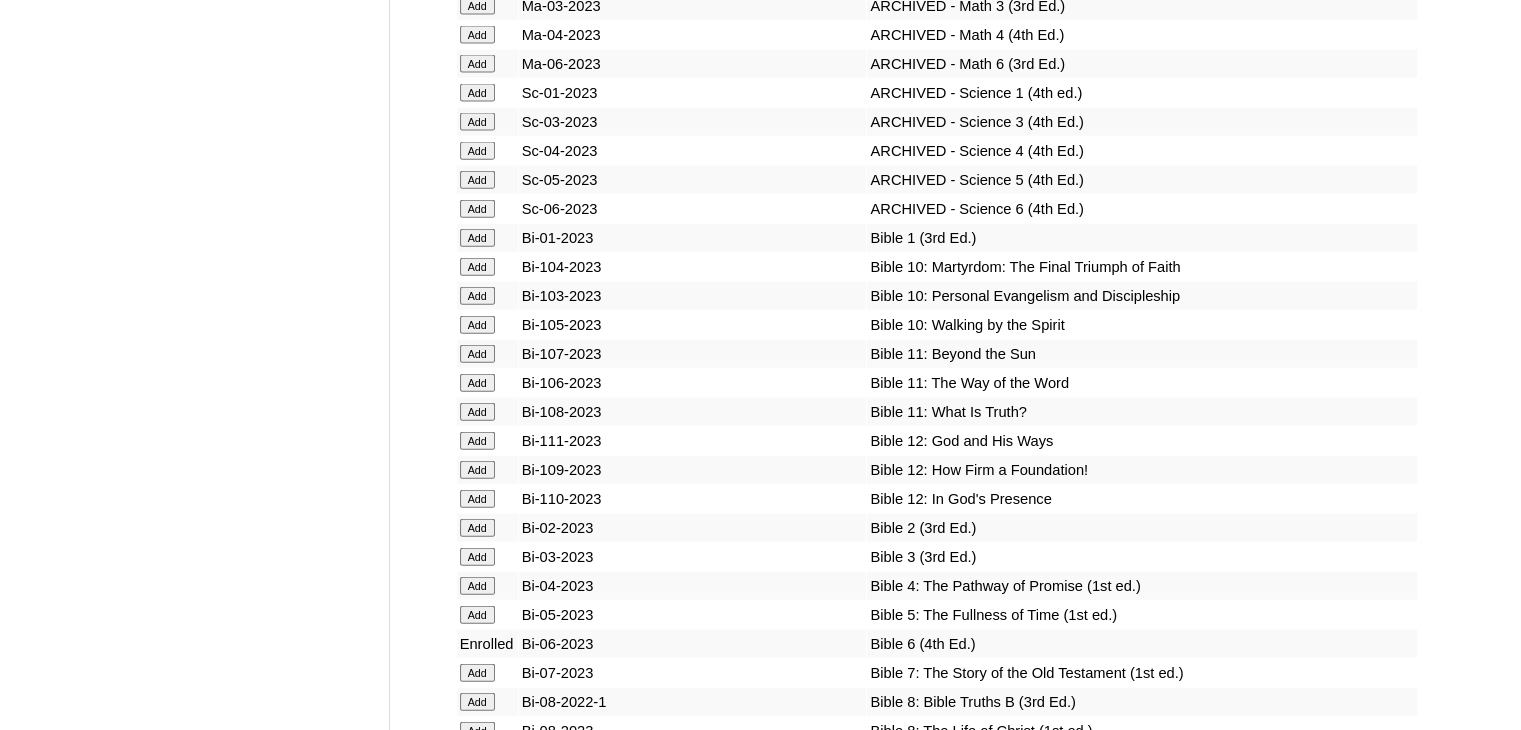 scroll, scrollTop: 15088, scrollLeft: 0, axis: vertical 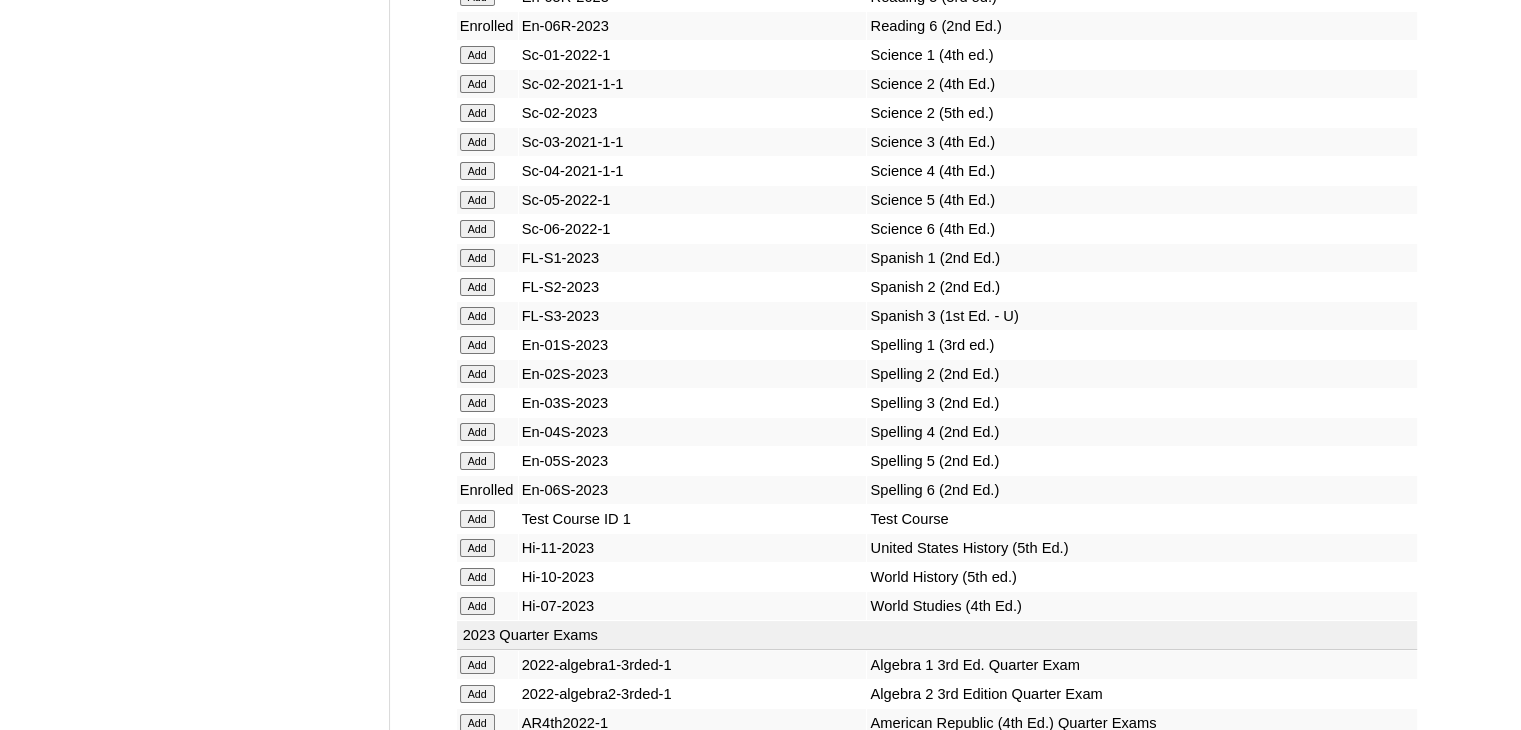 click on "Add" at bounding box center (477, -14712) 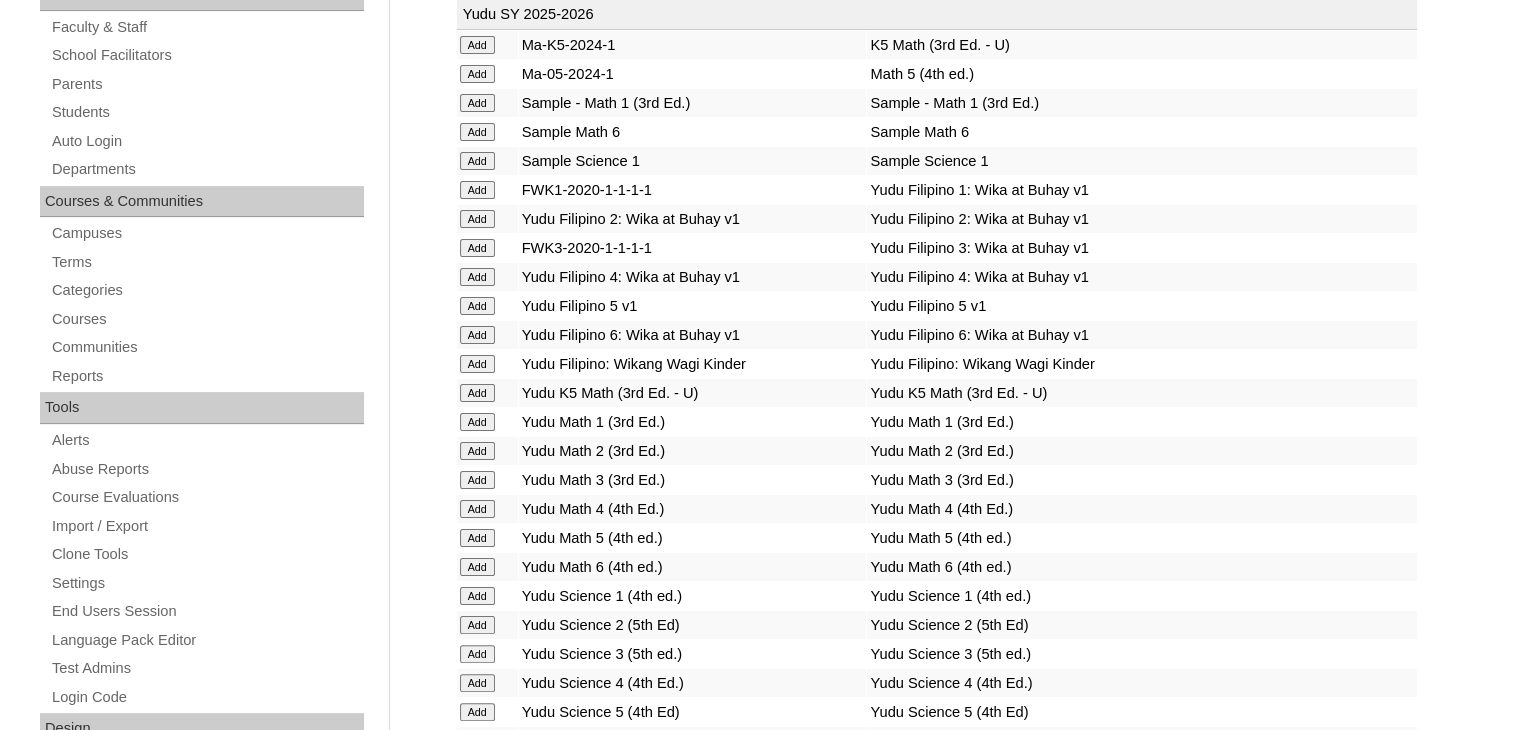 scroll, scrollTop: 0, scrollLeft: 0, axis: both 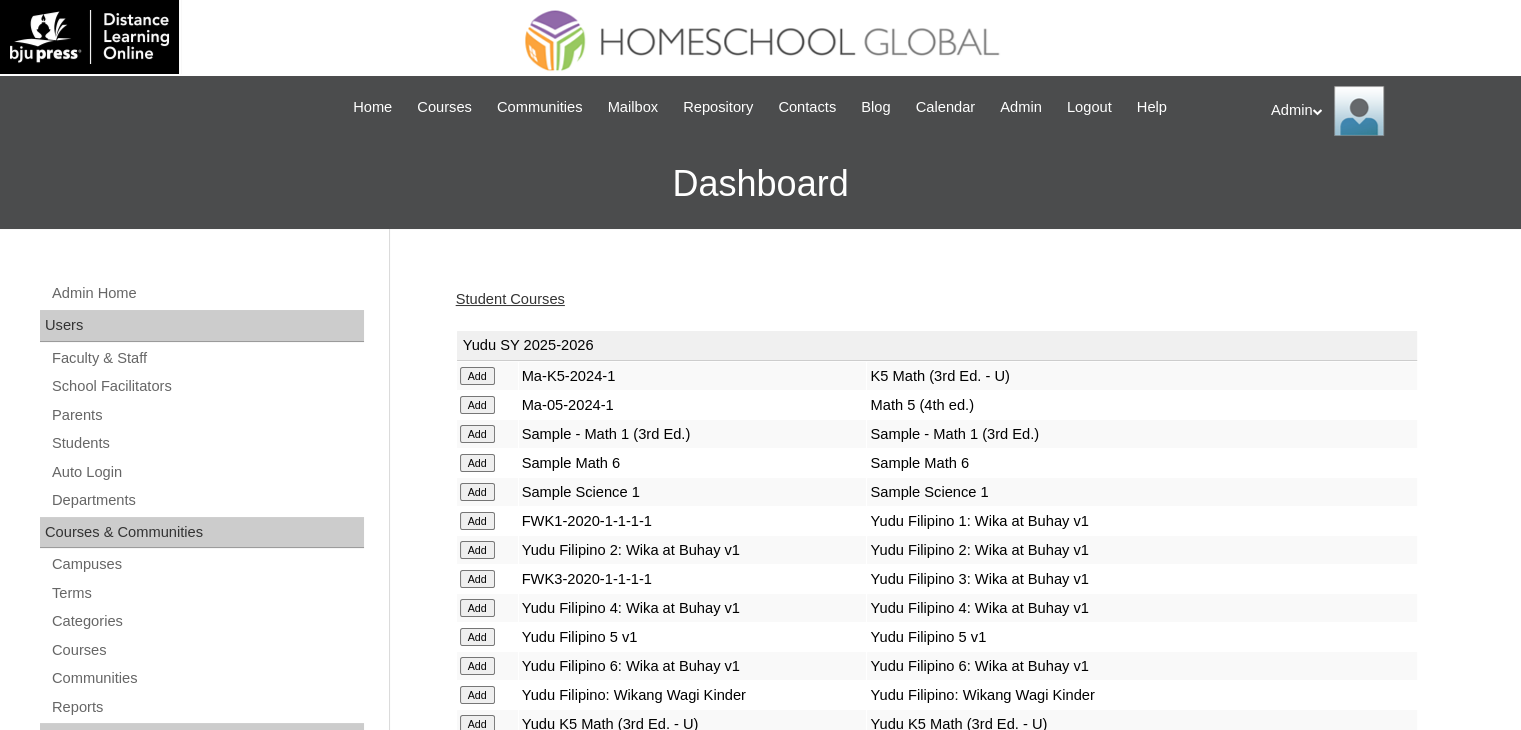 click on "Student Courses" at bounding box center [510, 299] 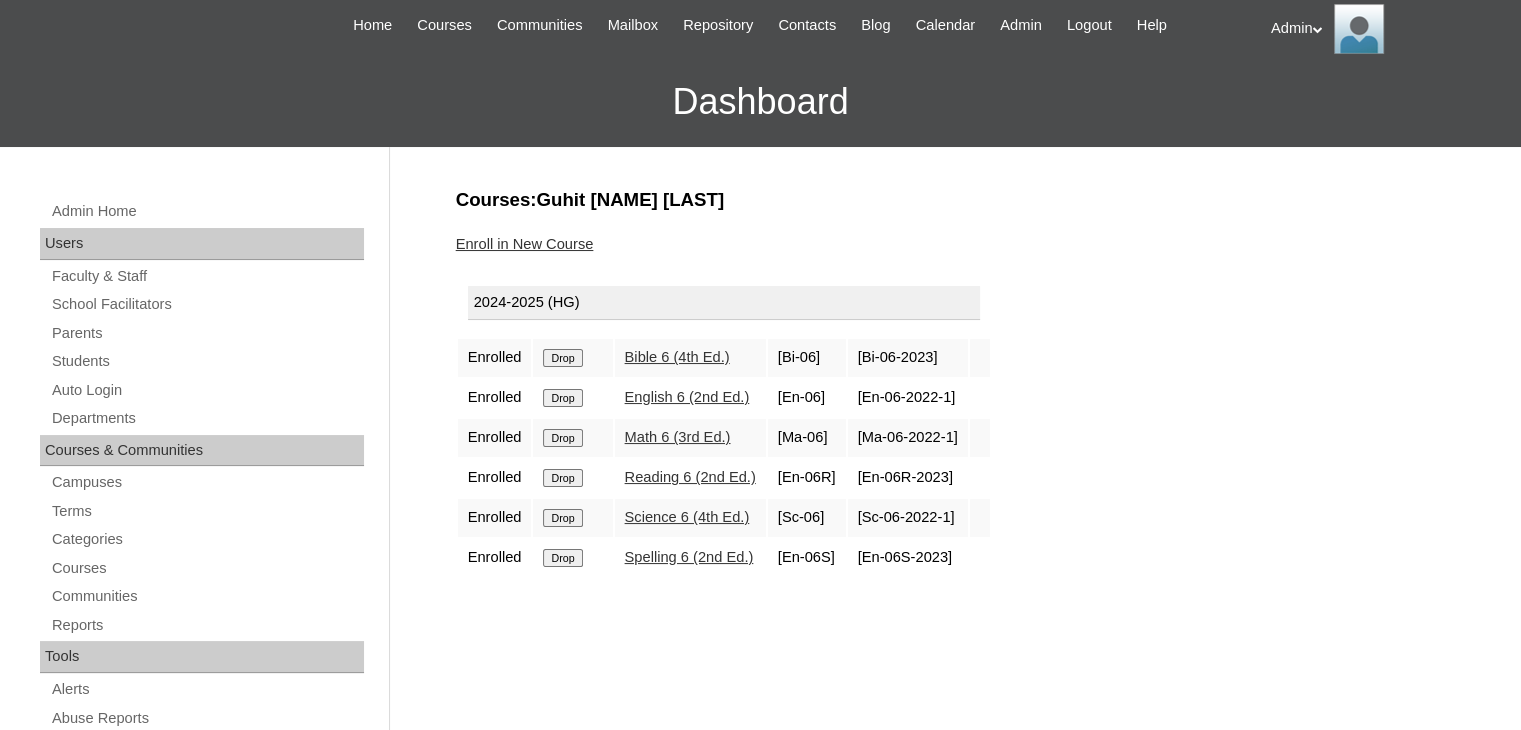 scroll, scrollTop: 83, scrollLeft: 0, axis: vertical 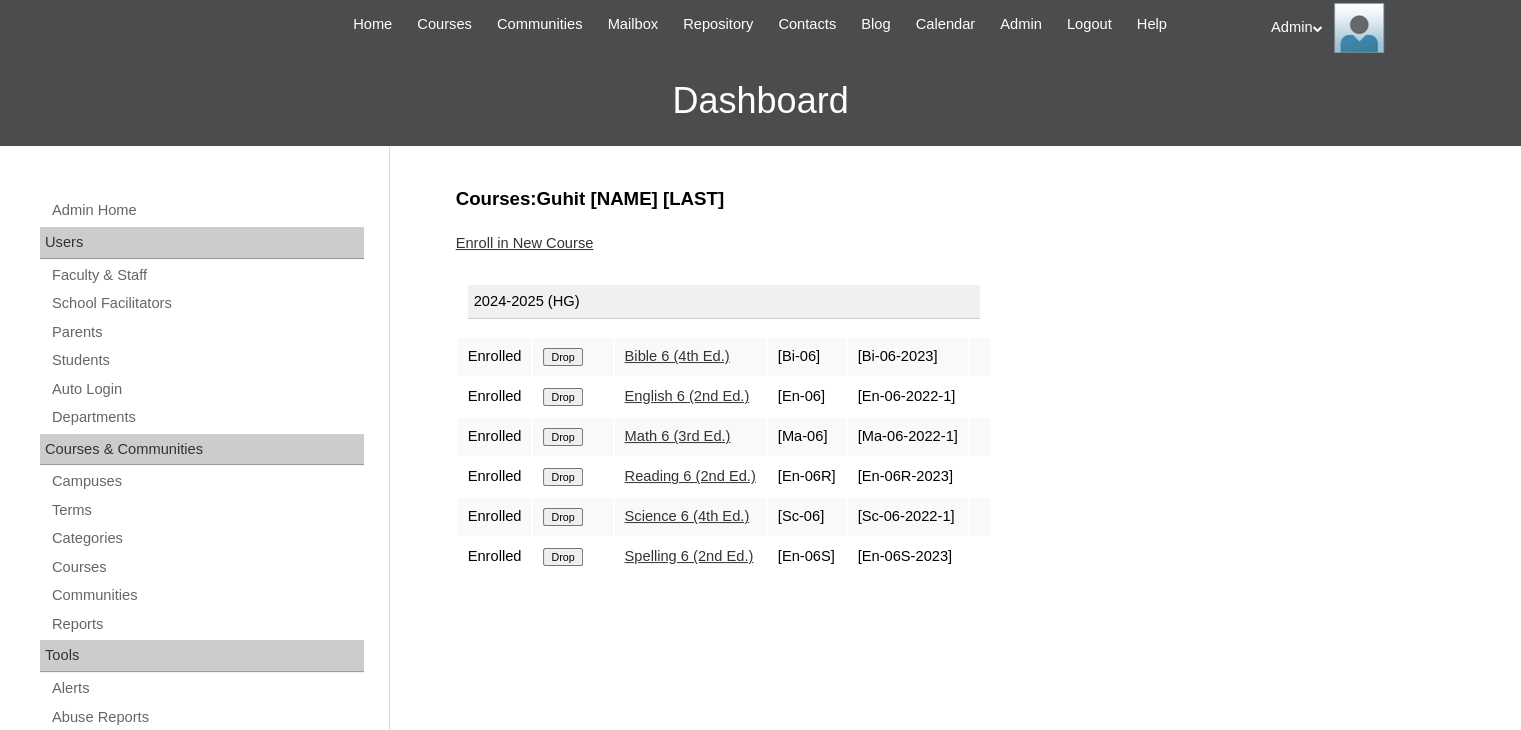 click on "Enroll in New Course" at bounding box center [525, 243] 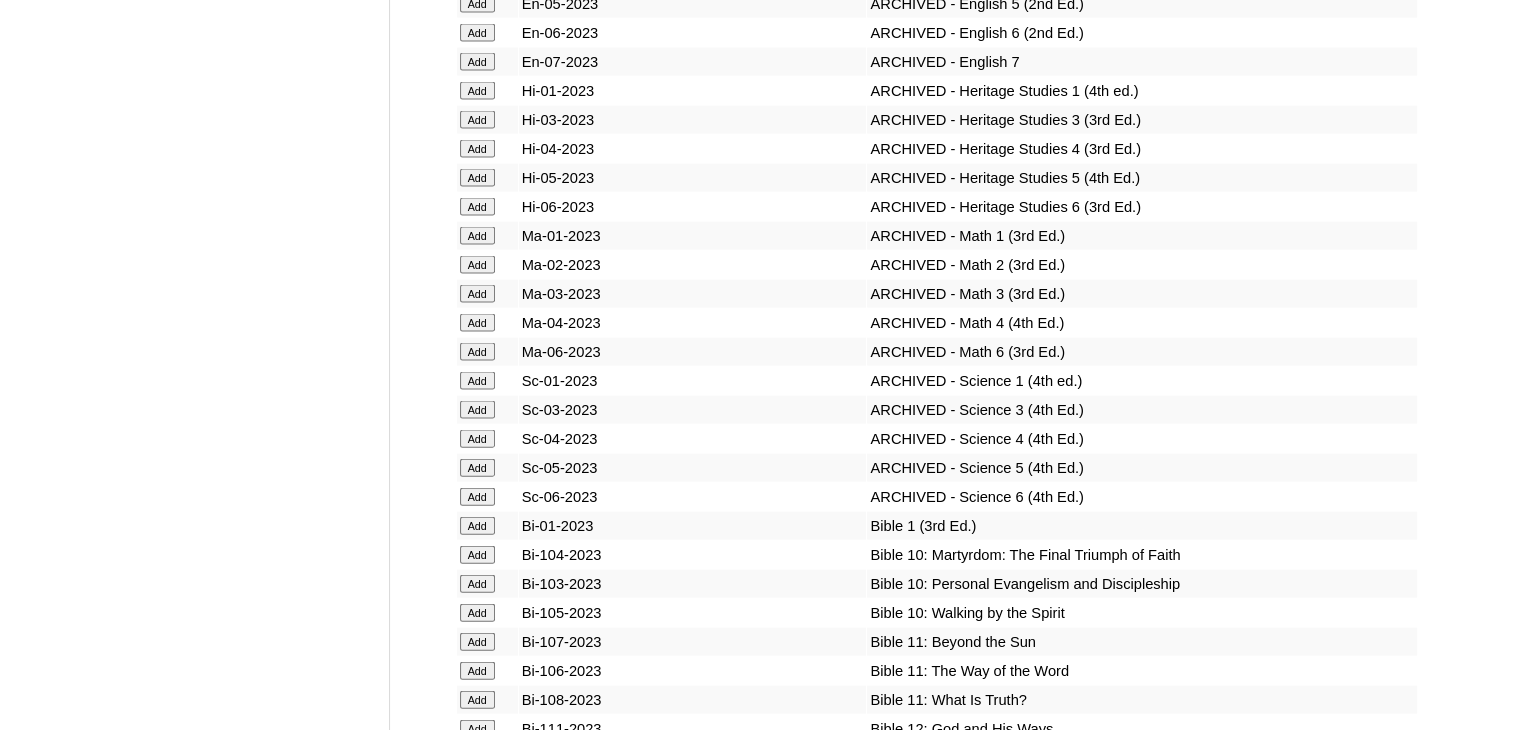 scroll, scrollTop: 14281, scrollLeft: 0, axis: vertical 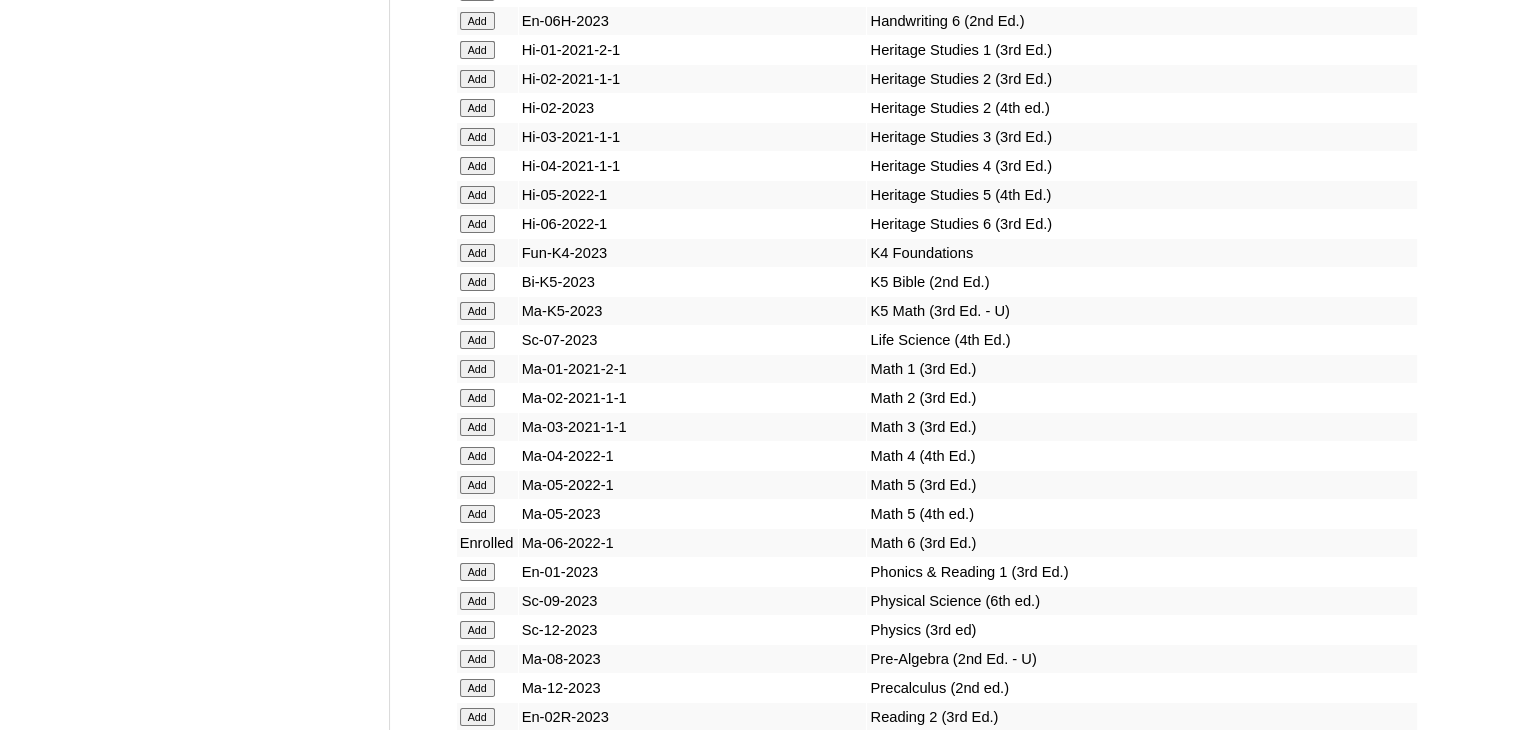 click on "Add" at bounding box center [477, -13905] 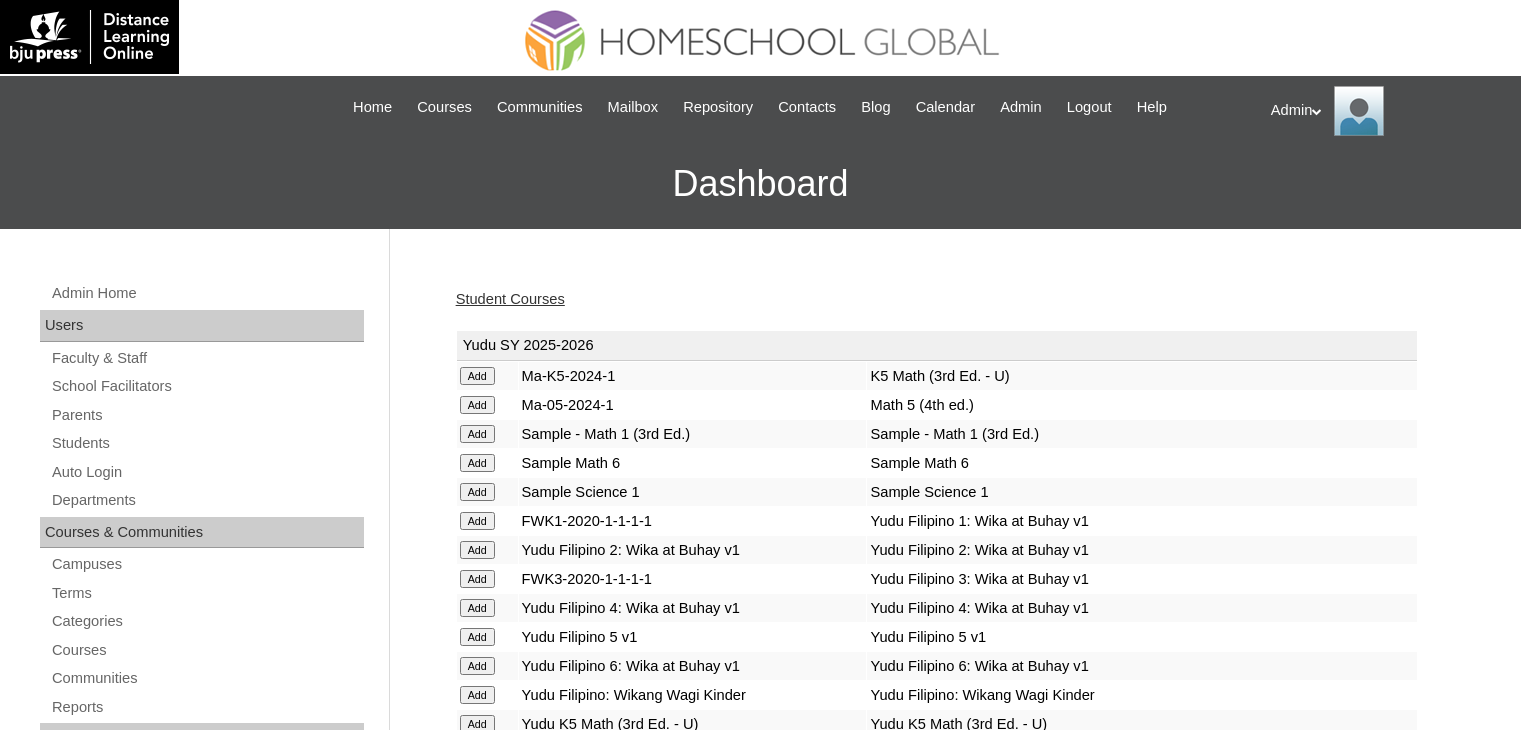 scroll, scrollTop: 0, scrollLeft: 0, axis: both 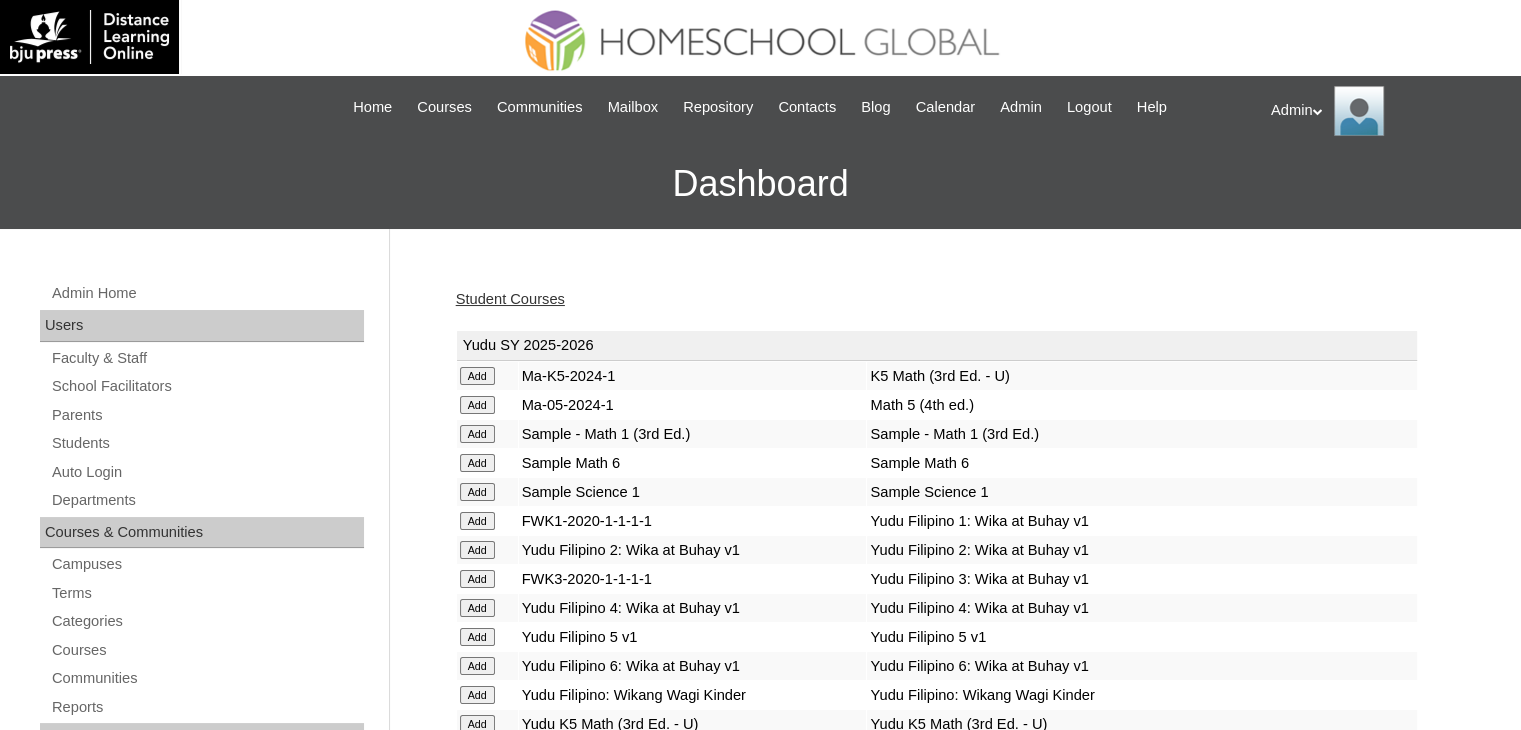 click on "Student Courses" at bounding box center (510, 299) 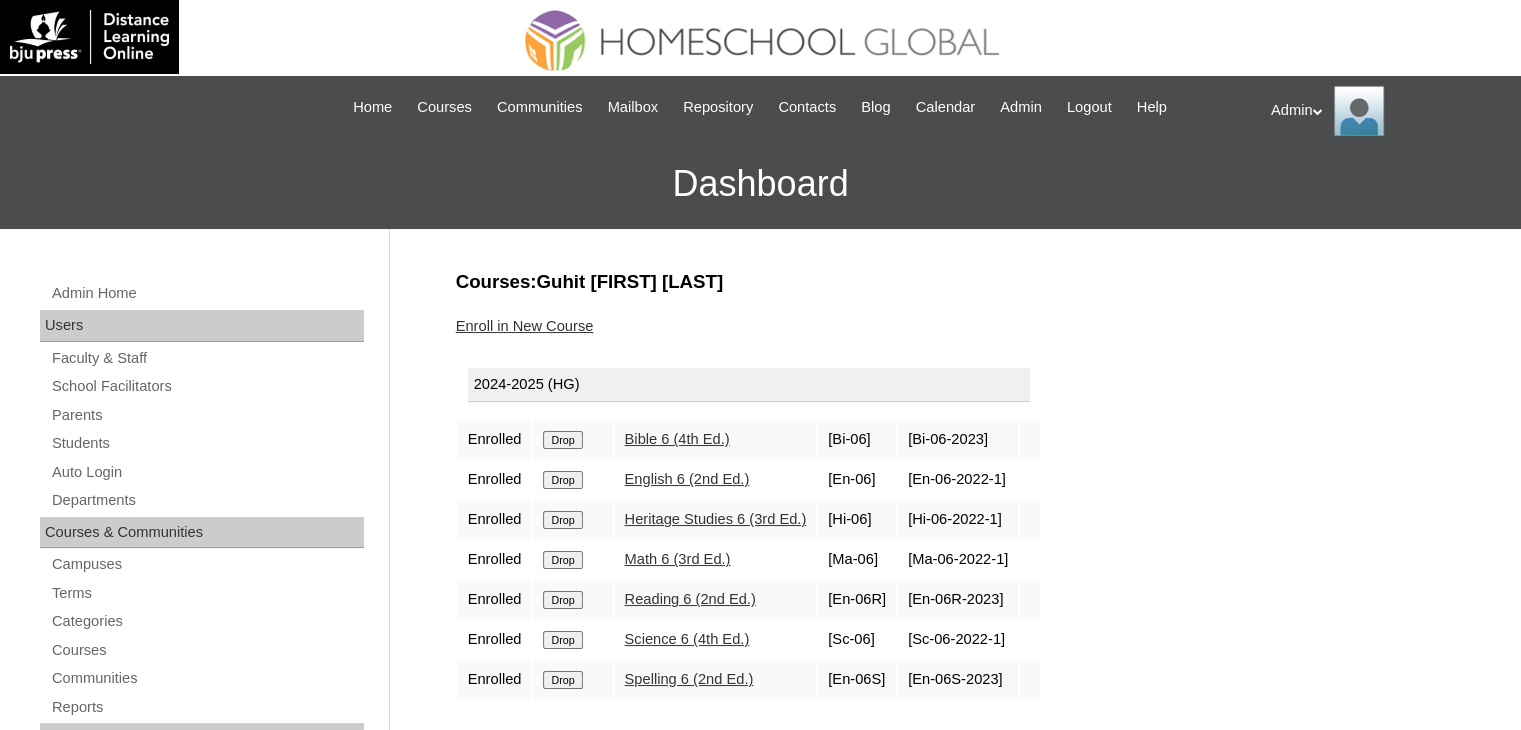 scroll, scrollTop: 203, scrollLeft: 0, axis: vertical 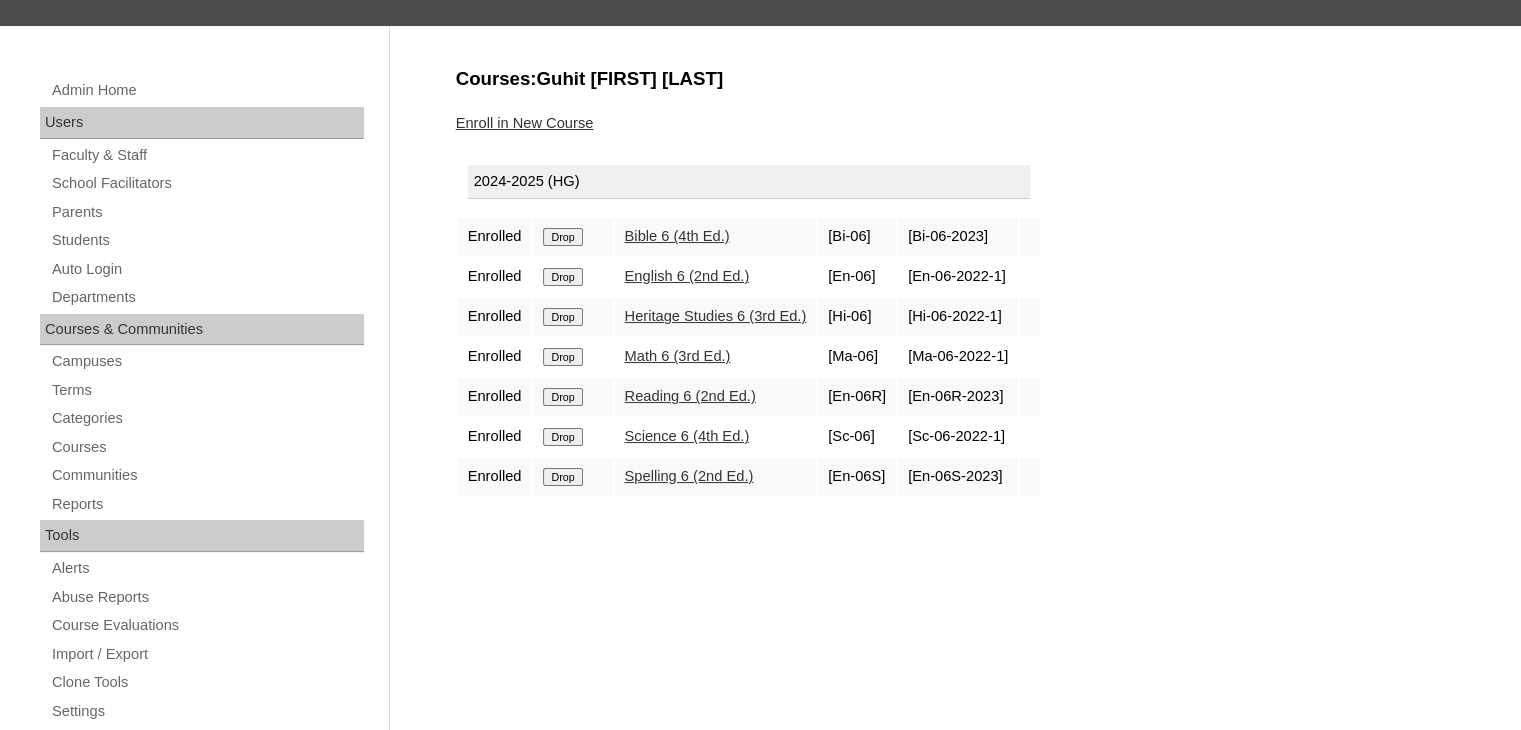 click on "Admin Home
Users
Faculty & Staff
School Facilitators
Parents
Students
Auto Login
Departments
Courses & Communities
Campuses
Terms
Categories
Courses
Communities
Reports
Tools
Alerts
Abuse Reports
Course Evaluations
Import / Export
Clone Tools
Settings
End Users Session
Language Pack Editor
Test Admins
Login Code
Design
Stylesheet
Image Uploader
Lesson Icons
Update Banner
Reports
Faculty Logins
Student Logins
Student Engagements
Expiring Enrollments
Email Logs
Autoconvert Logs
Certificates
Language Filter
Dormant Students
Query Builder
Support
Internal Help Desk
Courses:Guhit  [FIRST] [LAST]
Enroll in New Course
[YEAR]-[YEAR] (HG)
Enrolled
Drop
Bible 6 (4th Ed.)
[COURSE_CODE]" at bounding box center [760, 715] 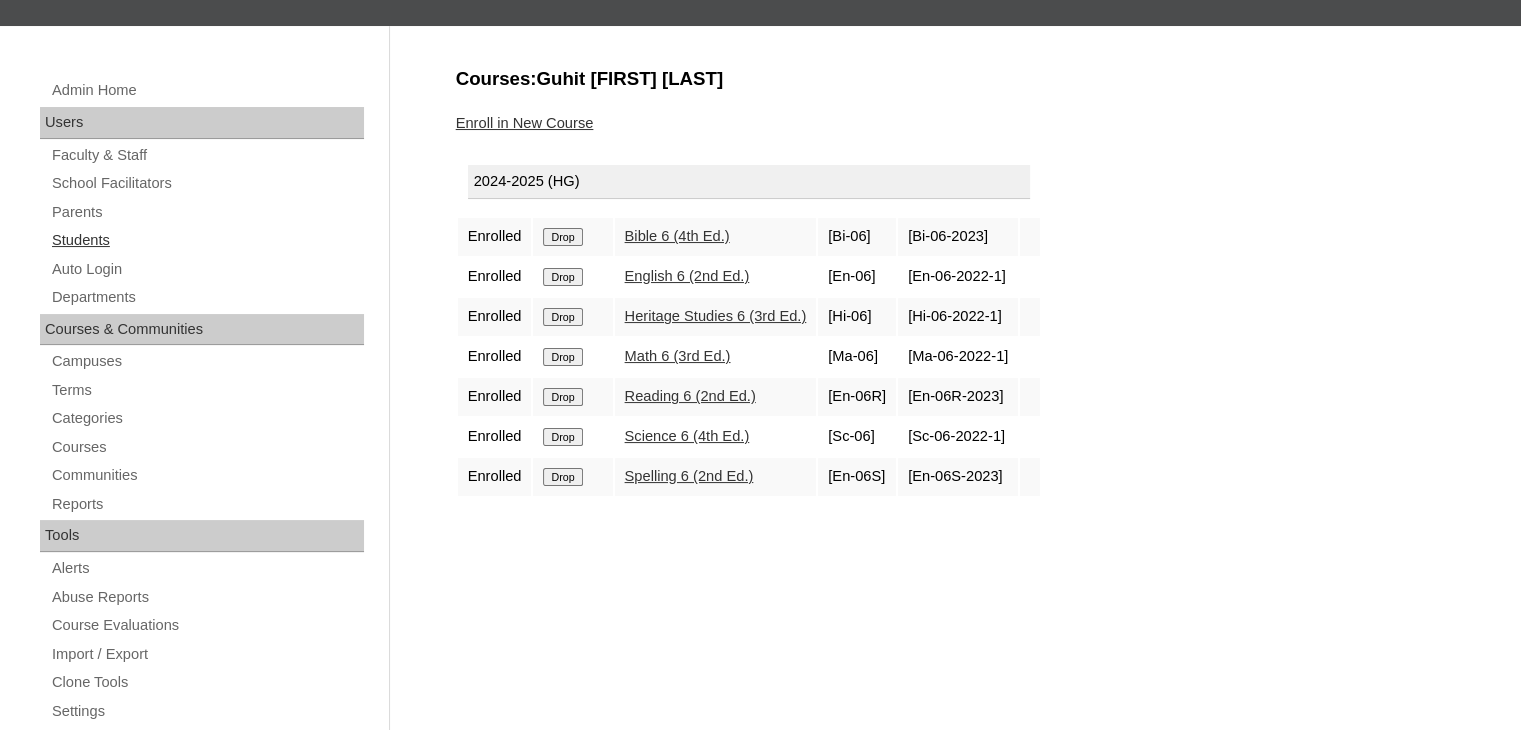 click on "Students" at bounding box center (207, 240) 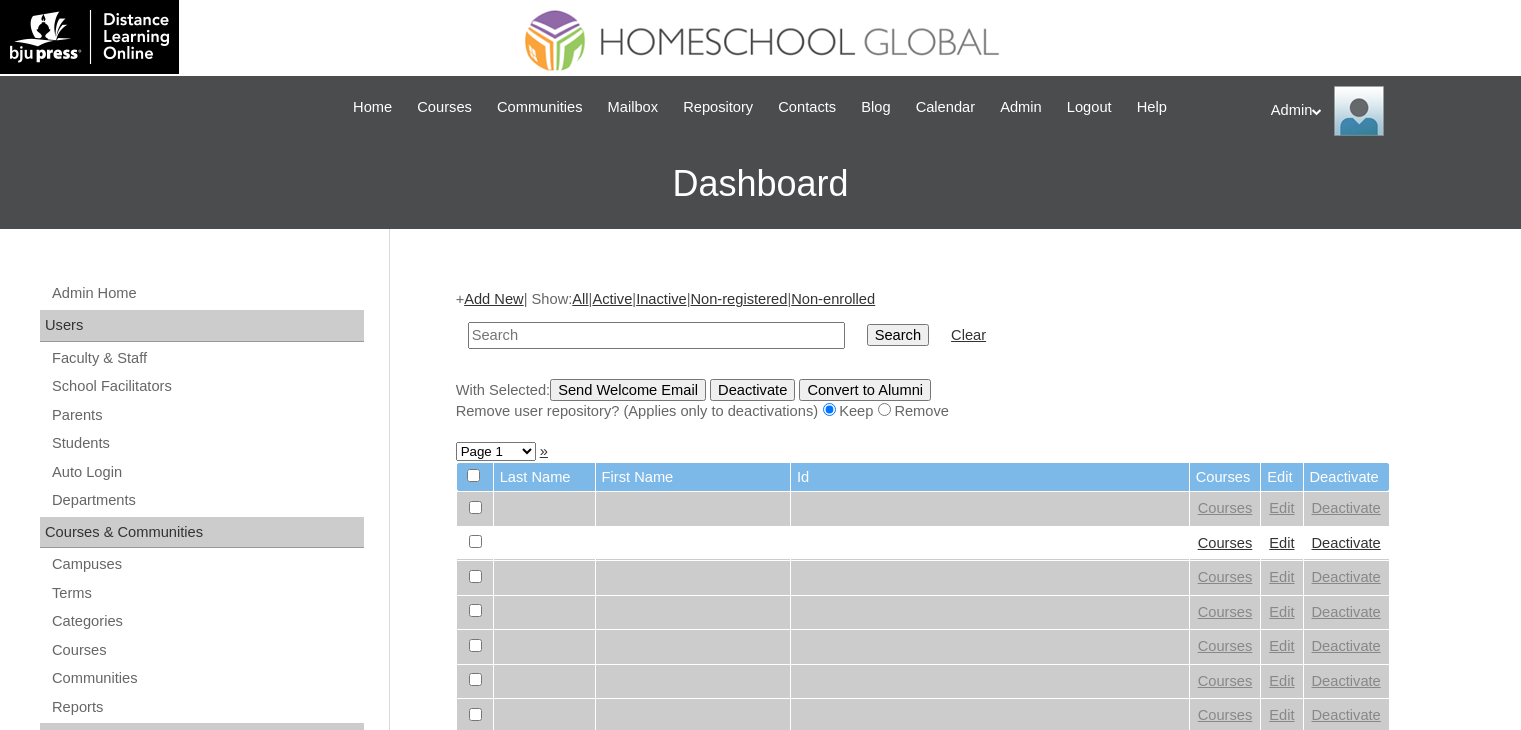 scroll, scrollTop: 0, scrollLeft: 0, axis: both 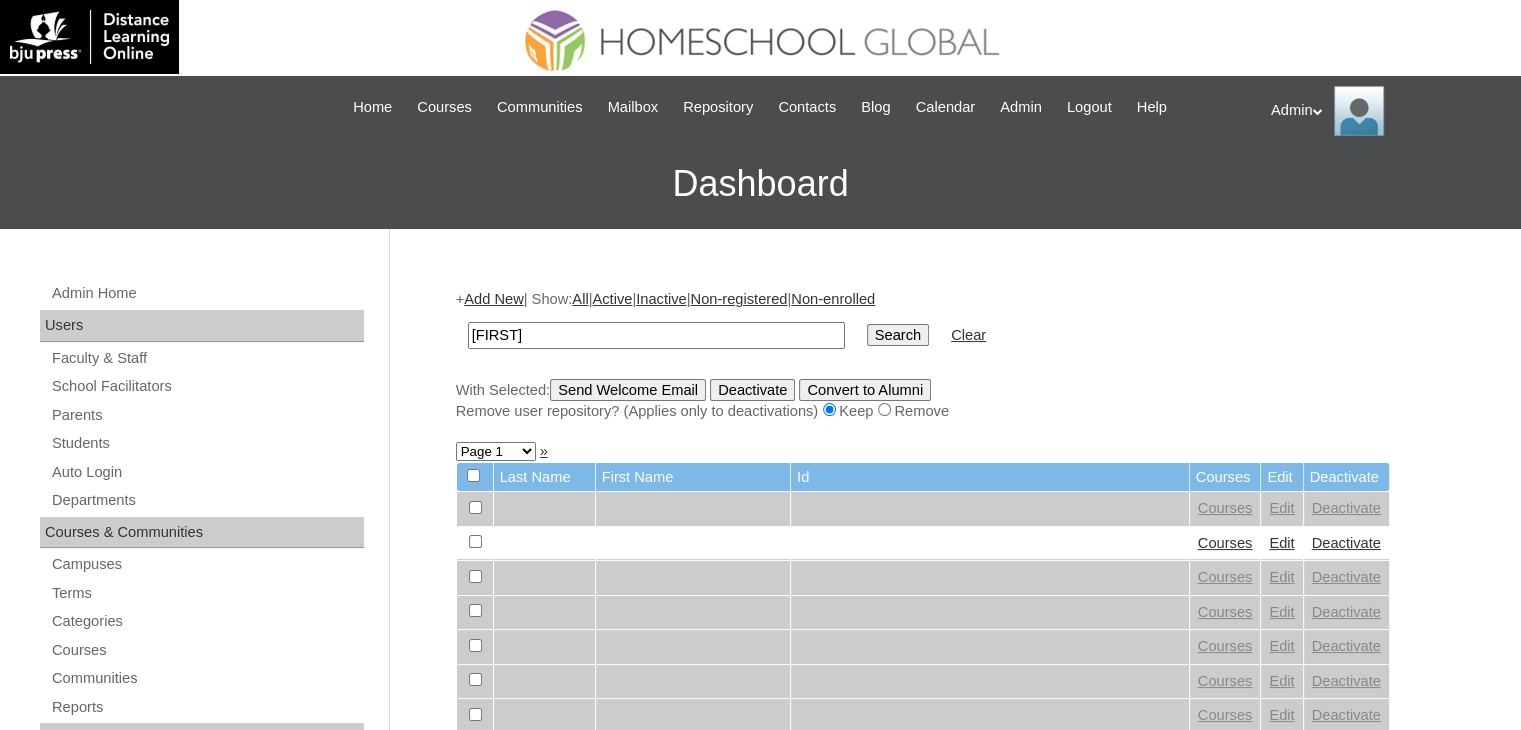 type on "[FIRST] [LAST]" 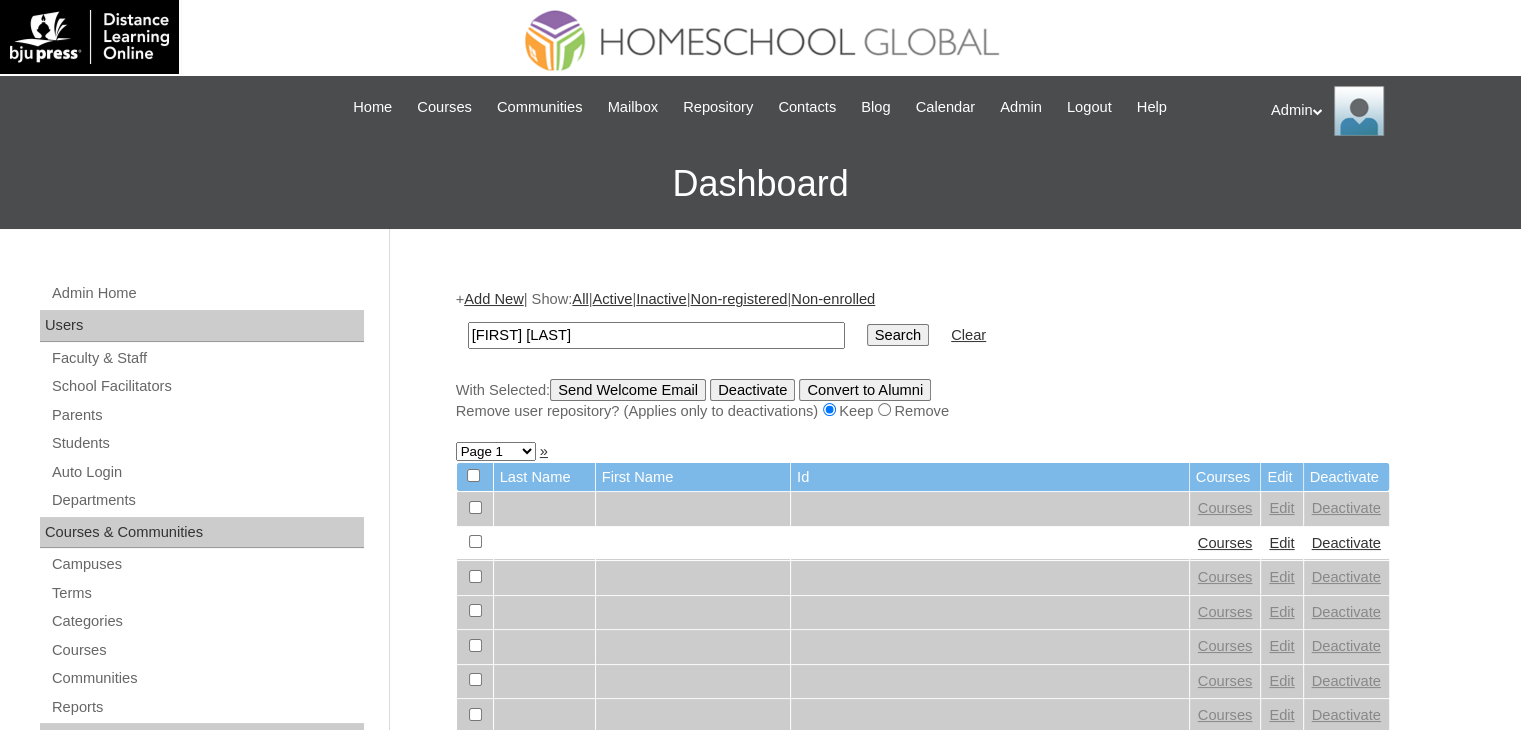 click on "Search" at bounding box center (898, 335) 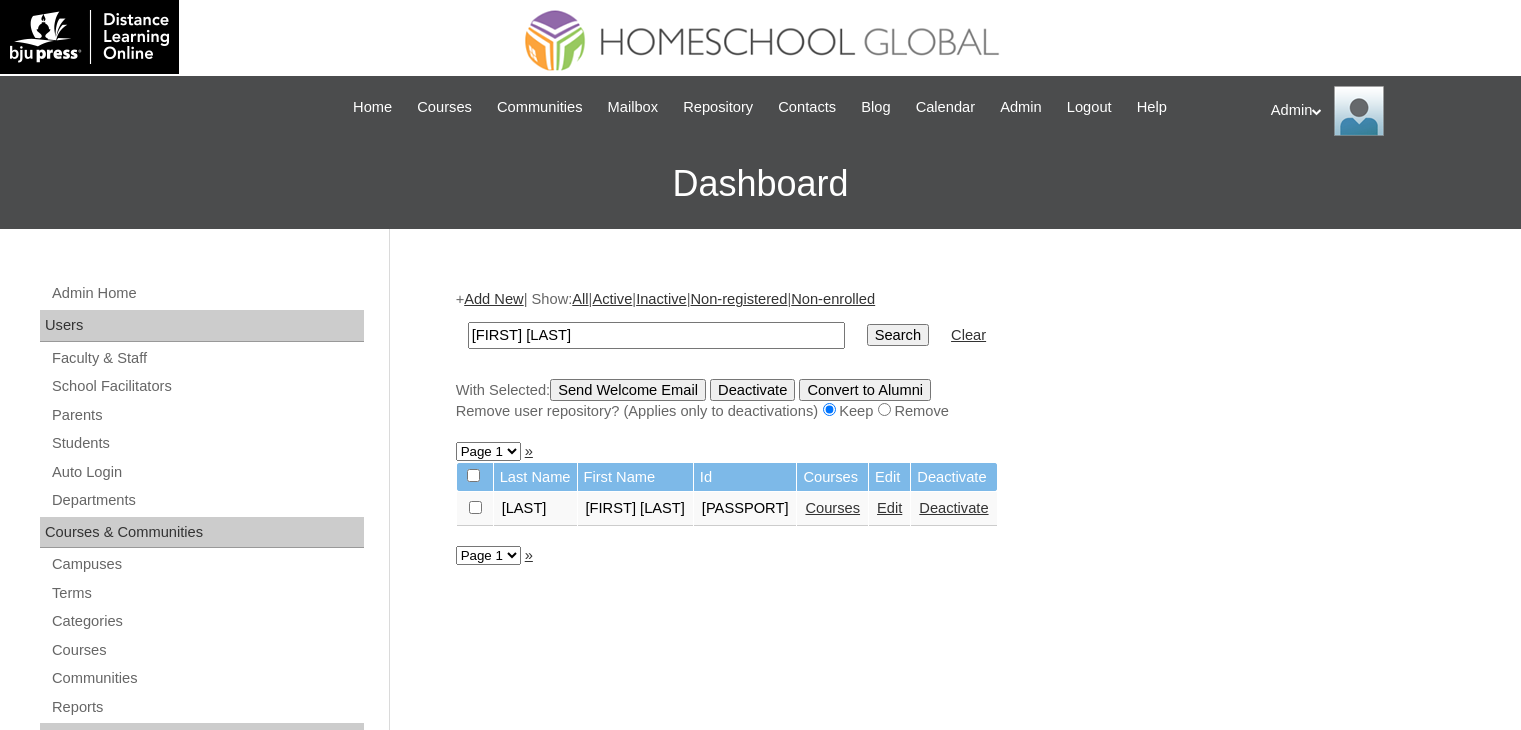 scroll, scrollTop: 0, scrollLeft: 0, axis: both 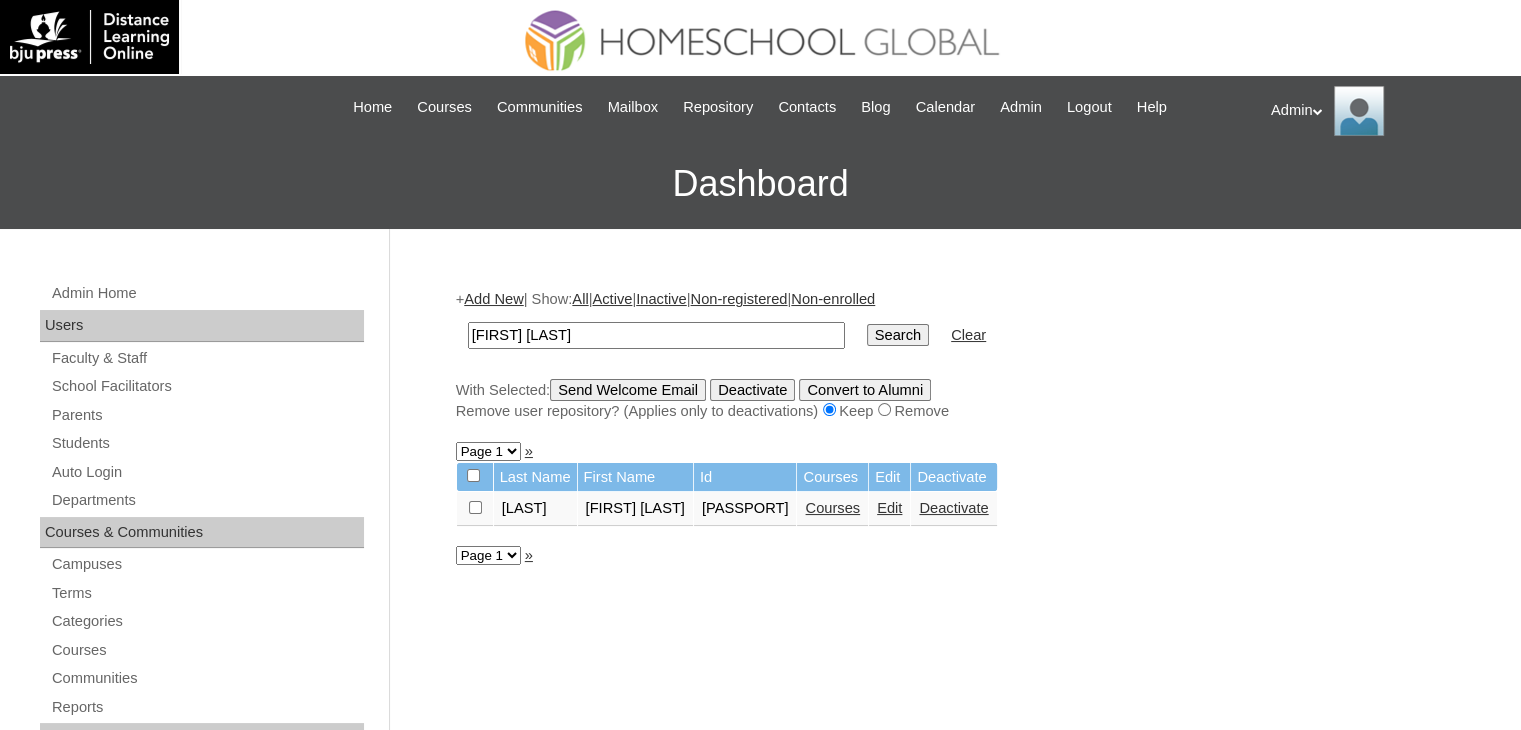 click on "Courses" at bounding box center (832, 508) 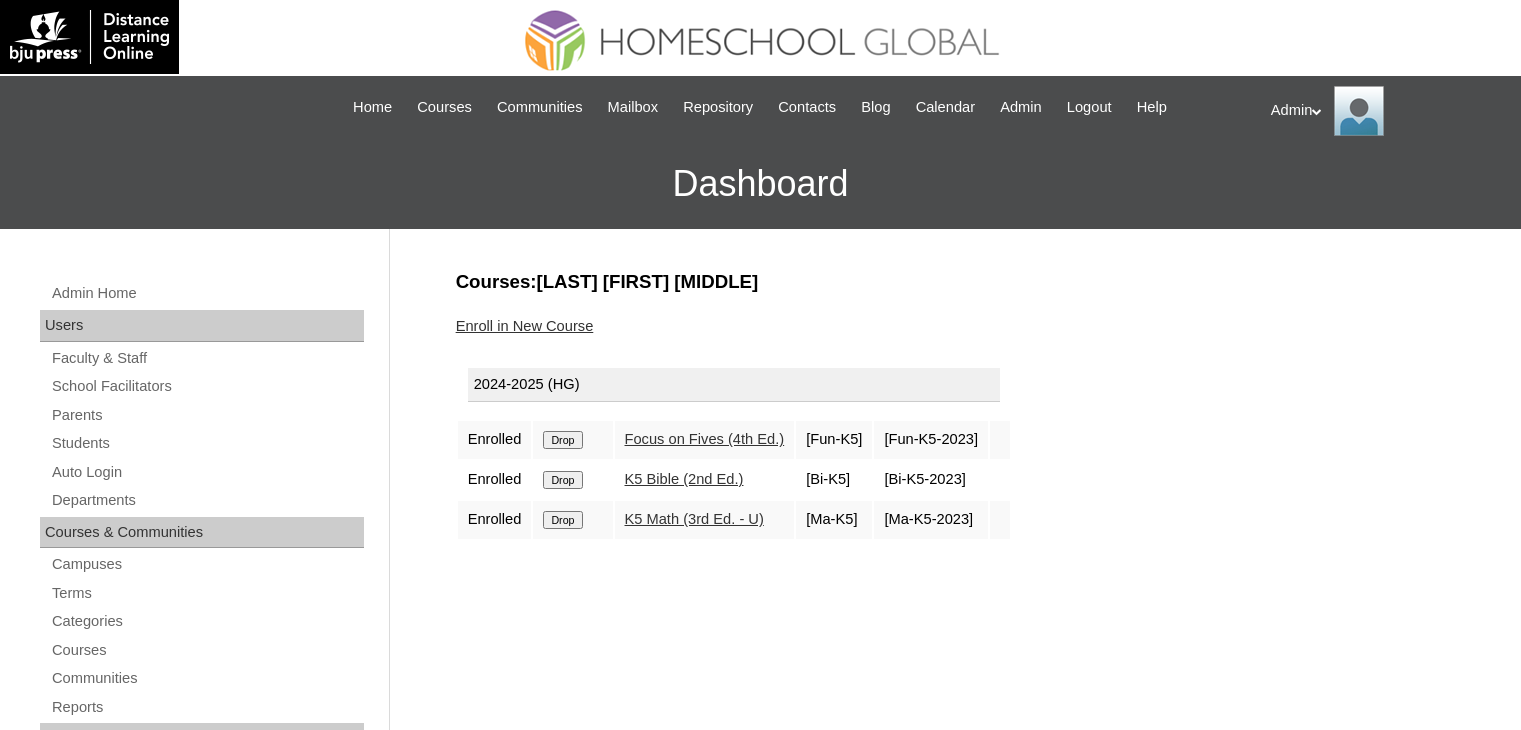 scroll, scrollTop: 0, scrollLeft: 0, axis: both 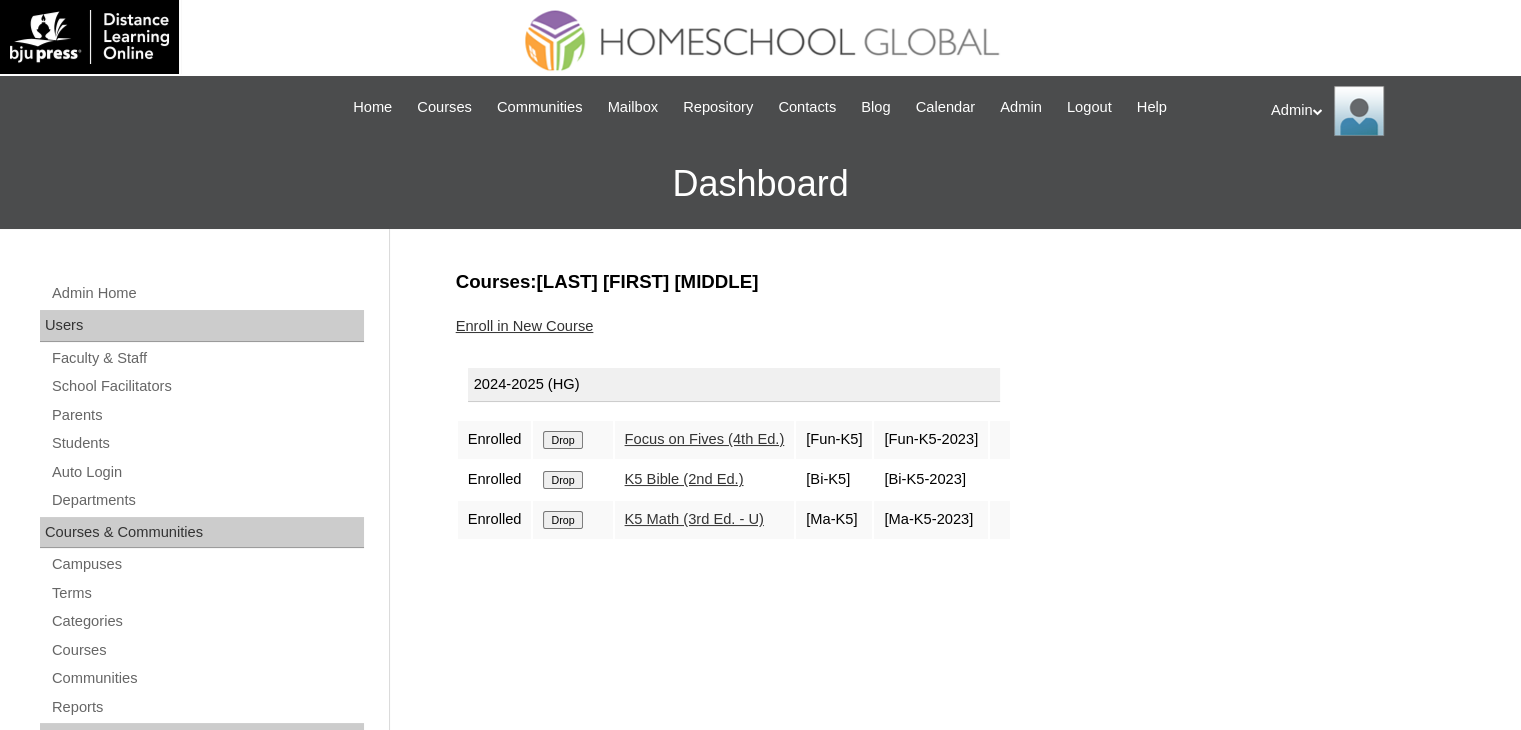 click on "Courses:Garcia Callie Gabrielle
Enroll in New Course
2024-2025 (HG)
Enrolled
Drop
Focus on Fives (4th Ed.)
[Fun-K5]
[Fun-K5-2023]
Enrolled
Drop
K5 Bible (2nd Ed.)
[Bi-K5]
[Bi-K5-2023]
Enrolled
Drop
K5 Math (3rd Ed. - U)
[Ma-K5]
[Ma-K5-2023]" at bounding box center (946, 938) 